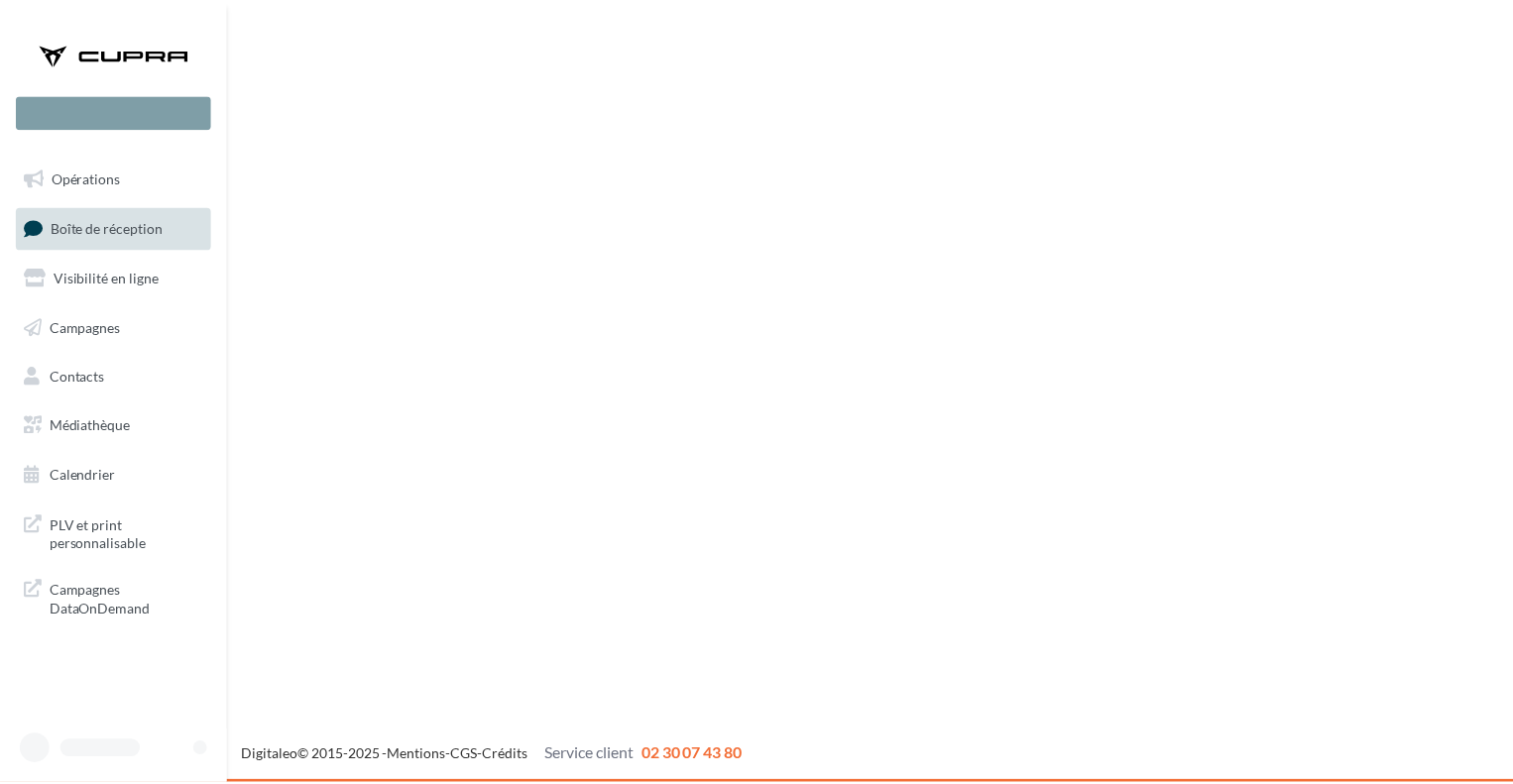 scroll, scrollTop: 0, scrollLeft: 0, axis: both 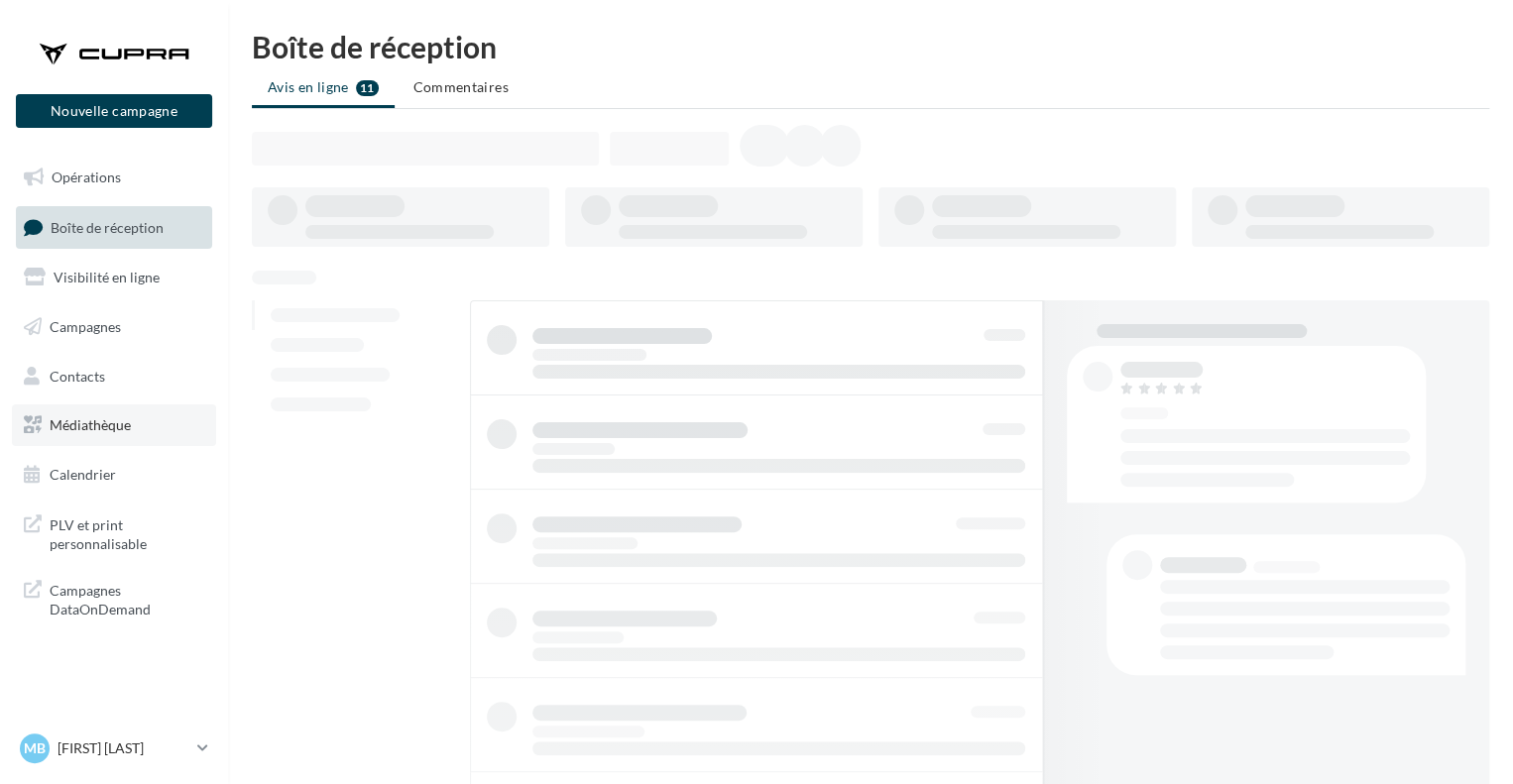 click on "Médiathèque" at bounding box center [90, 424] 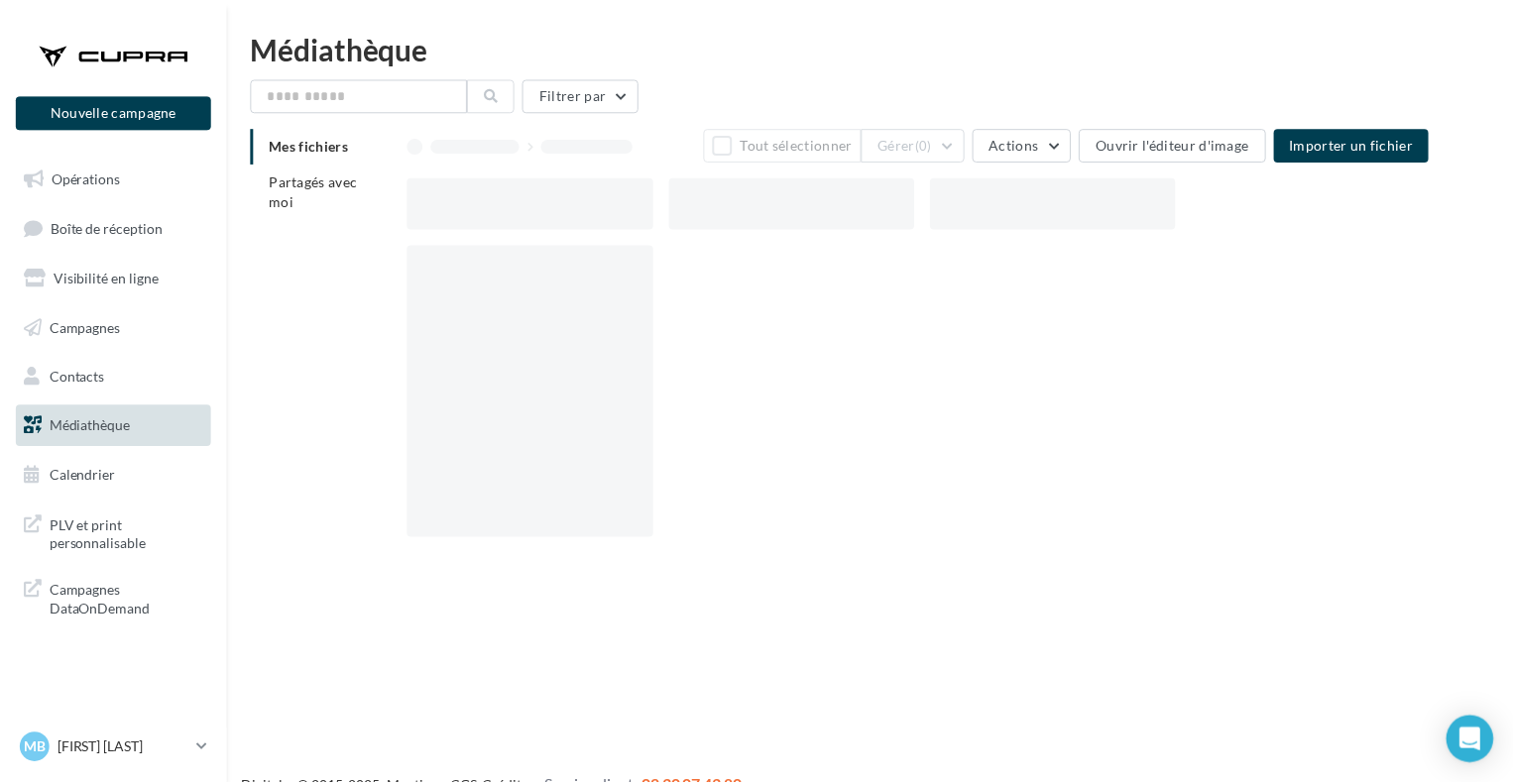 scroll, scrollTop: 0, scrollLeft: 0, axis: both 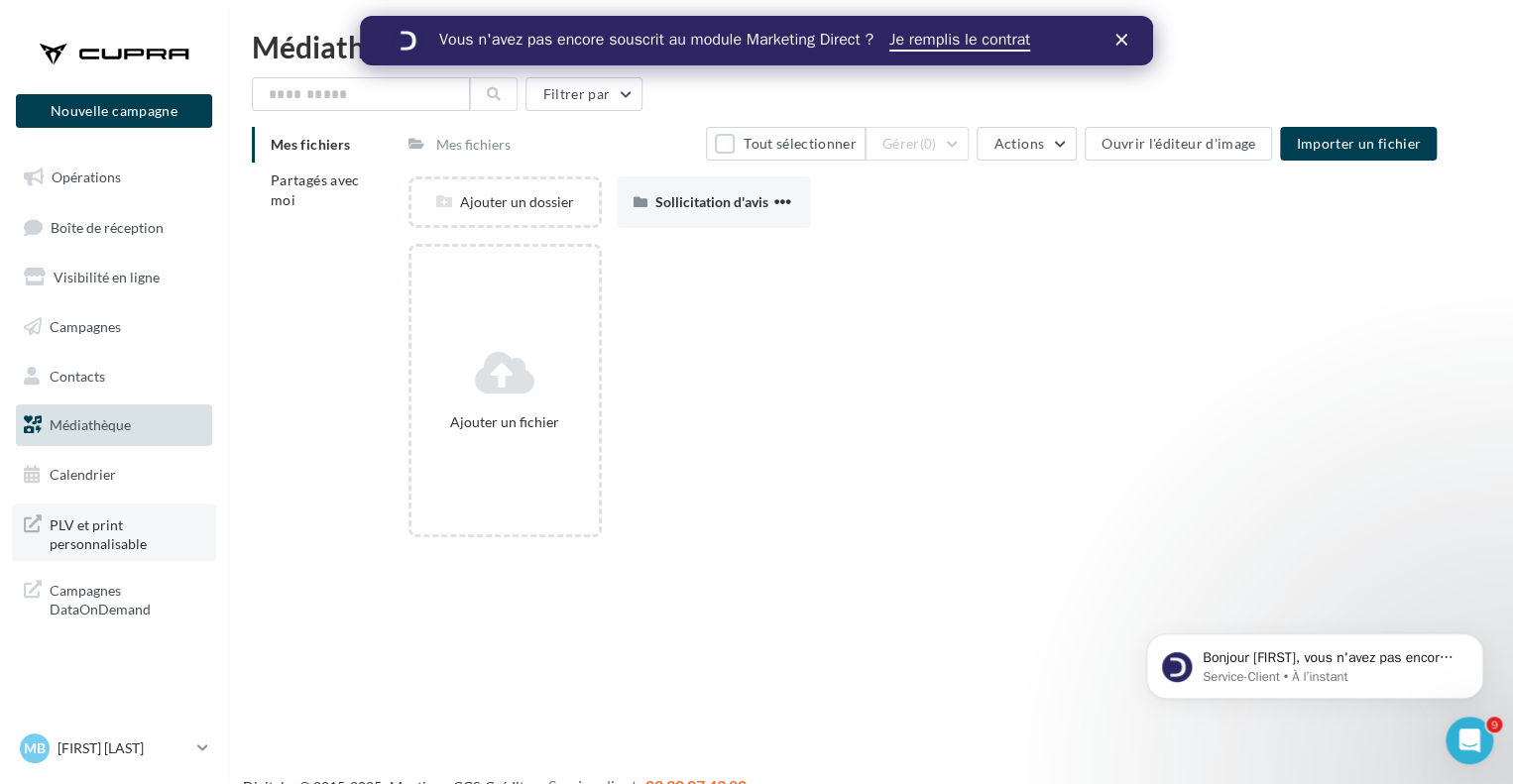 click on "PLV et print personnalisable" at bounding box center [127, 532] 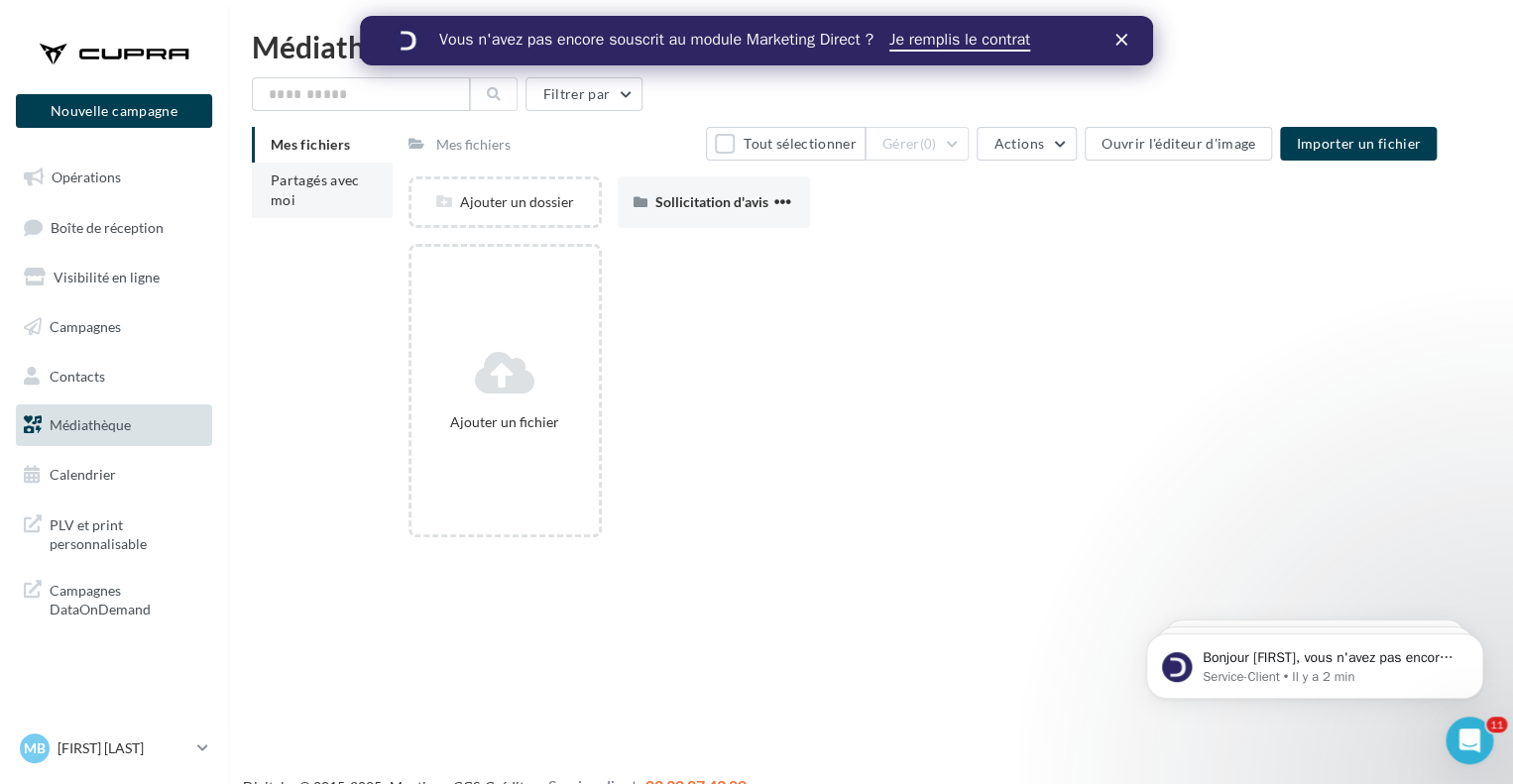 click on "Partagés avec moi" at bounding box center (322, 190) 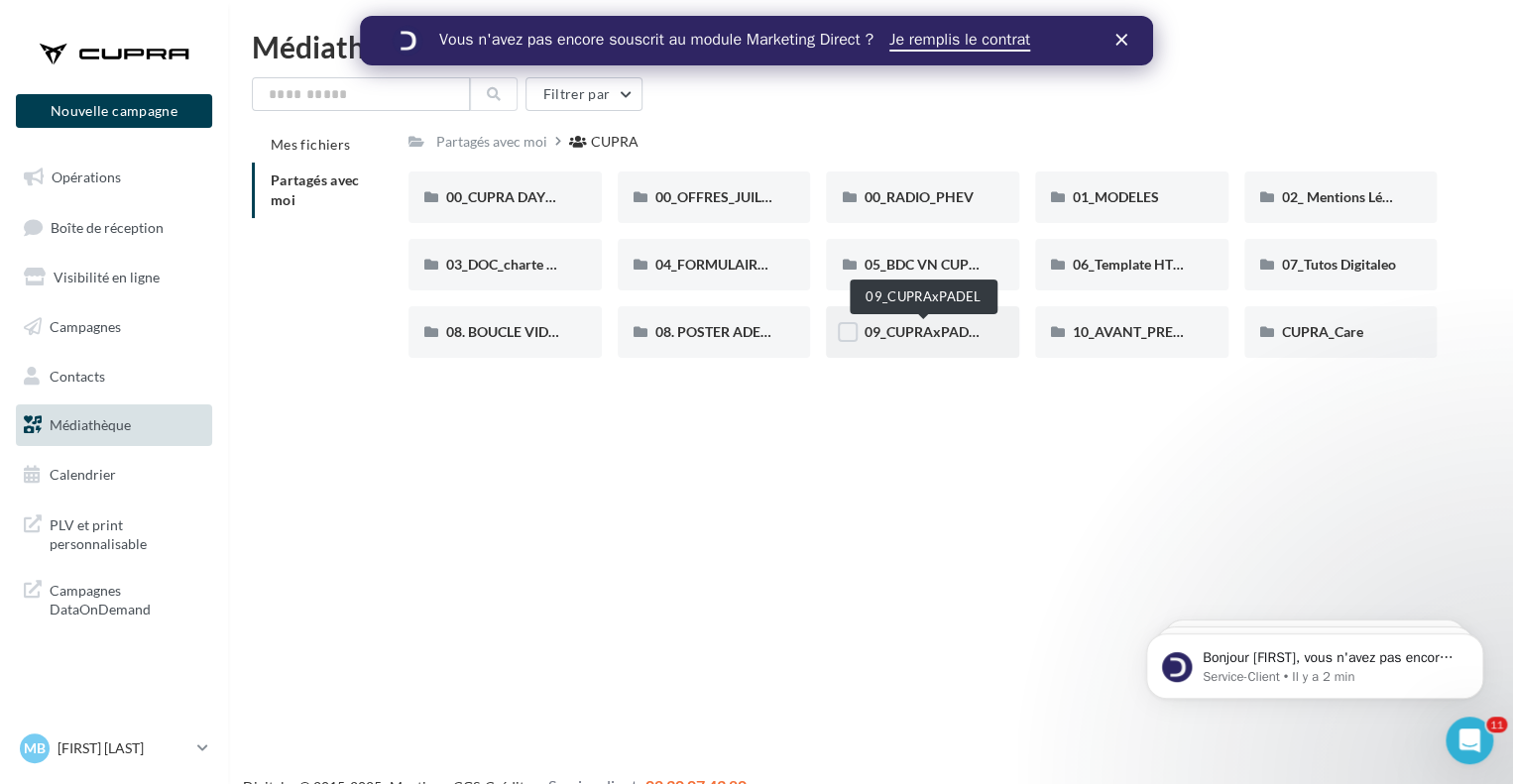 click on "09_CUPRAxPADEL" at bounding box center [923, 331] 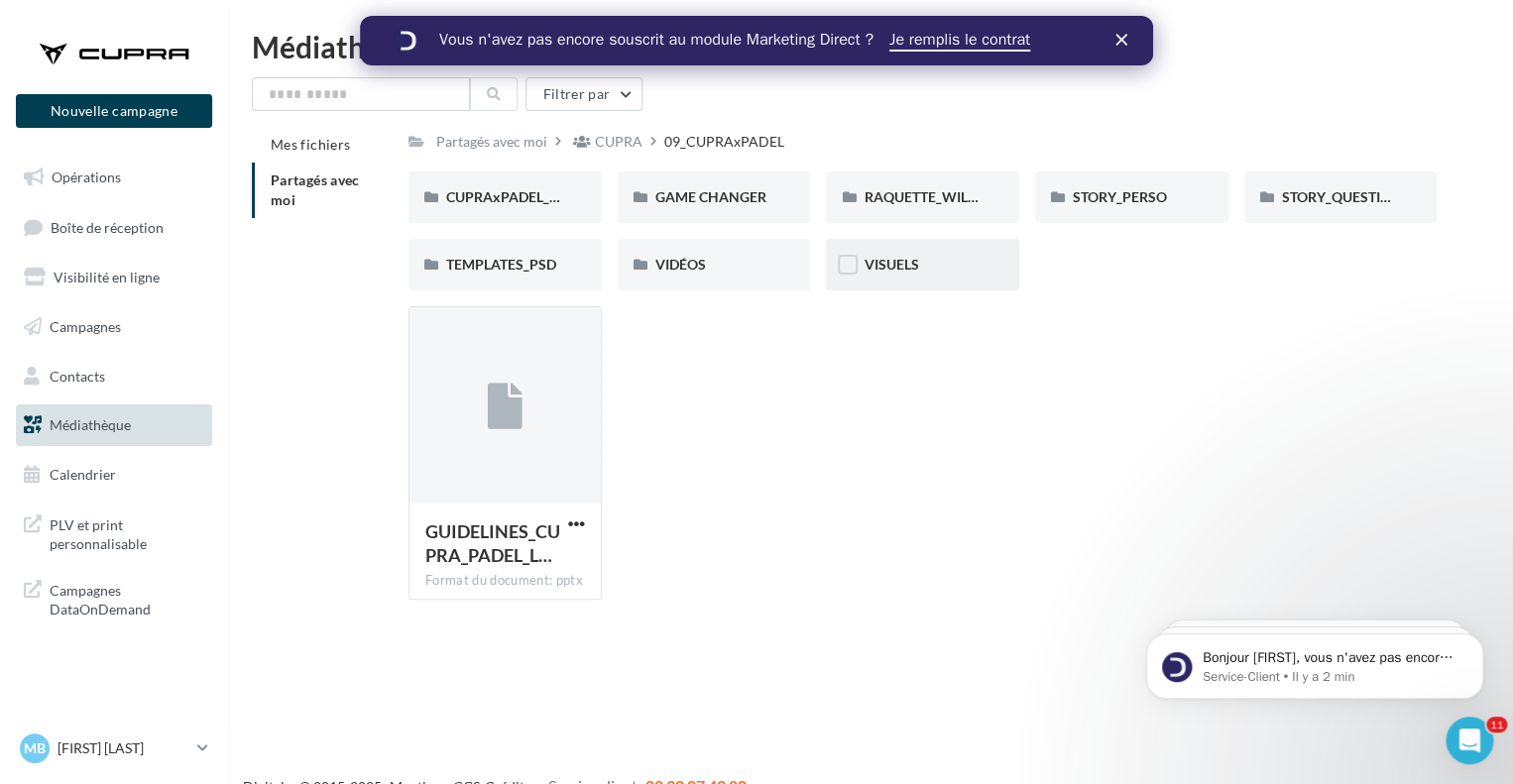 click on "VISUELS" at bounding box center (890, 264) 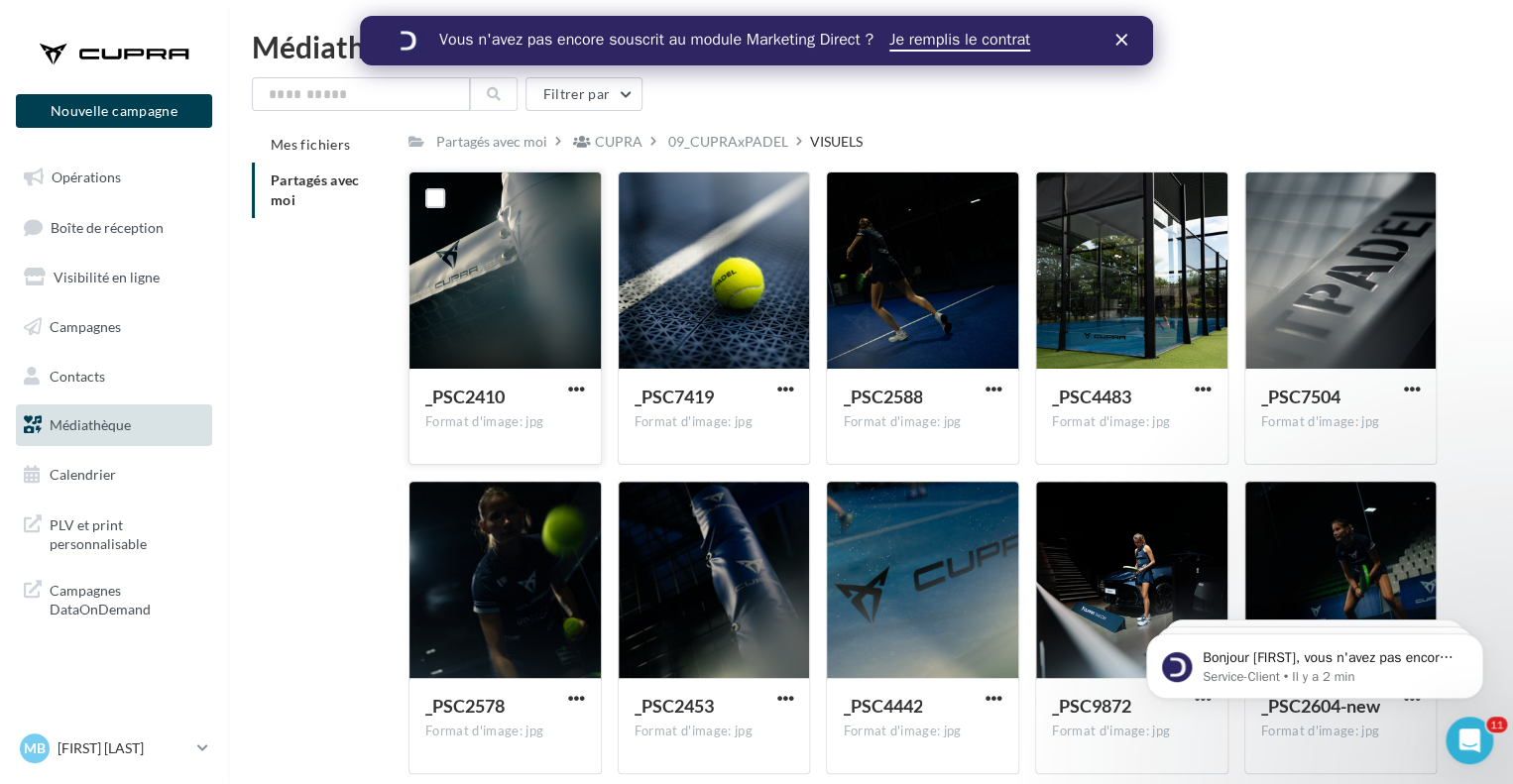 click at bounding box center (505, 272) 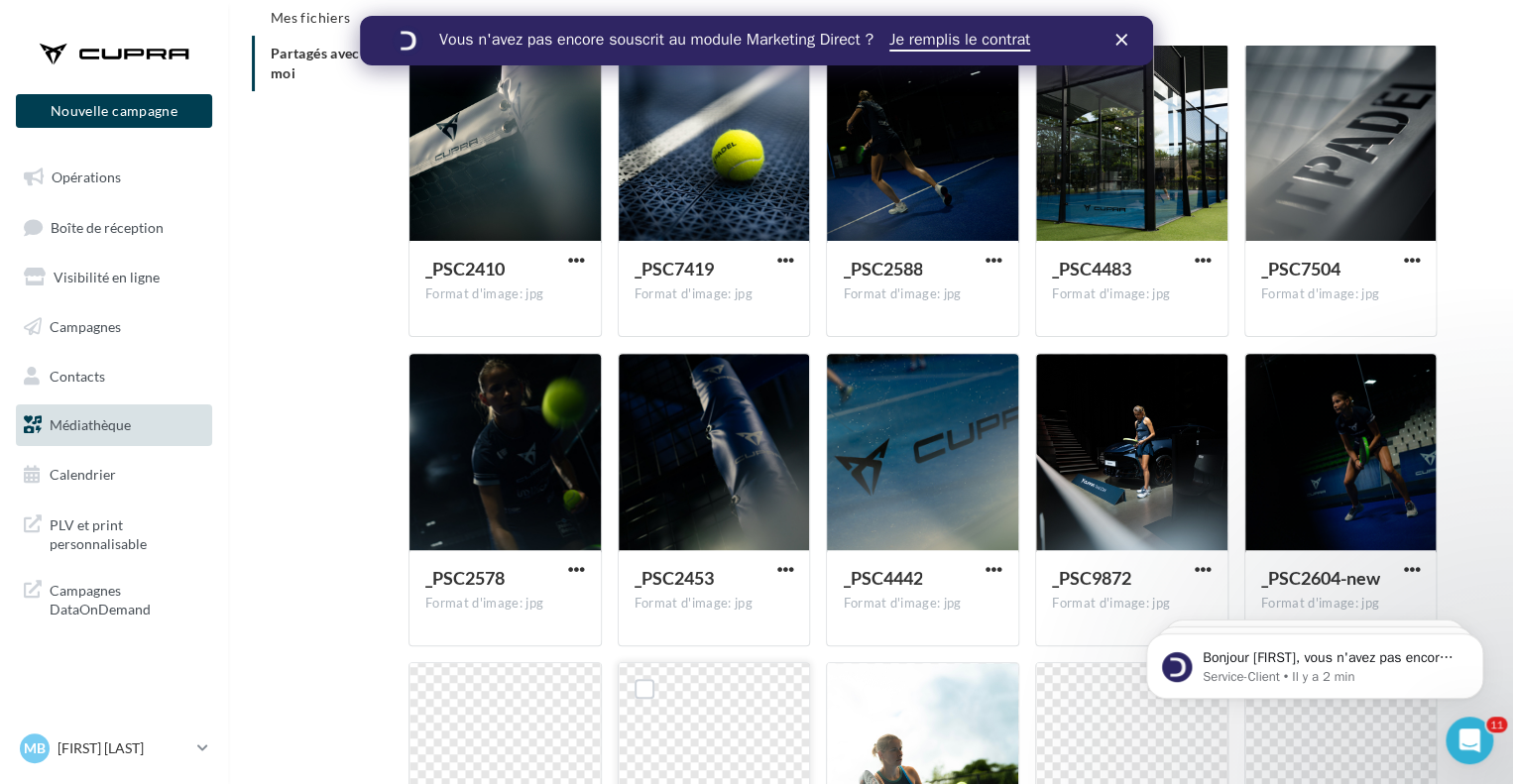 scroll, scrollTop: 91, scrollLeft: 0, axis: vertical 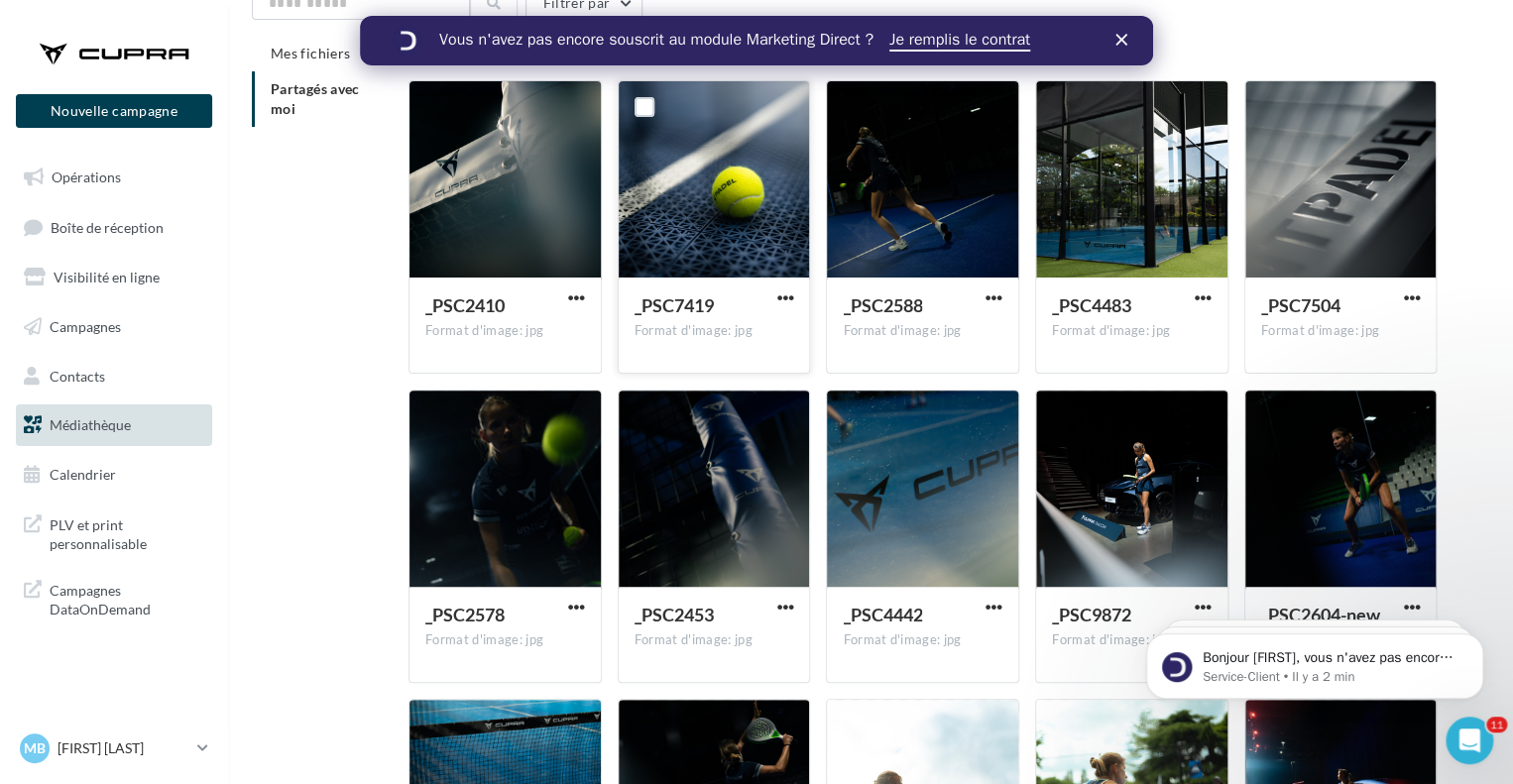 click at bounding box center [714, 180] 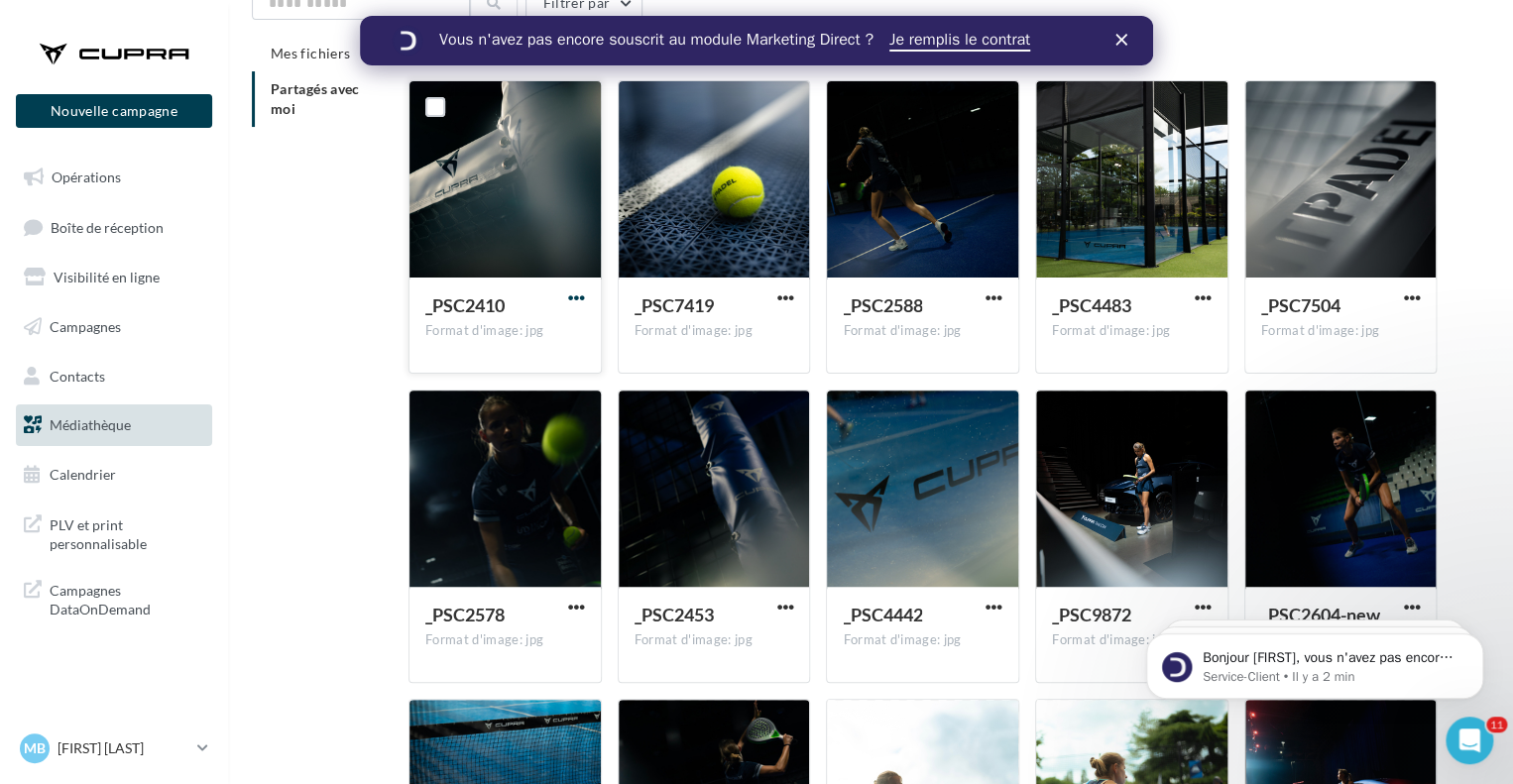 click at bounding box center [576, 297] 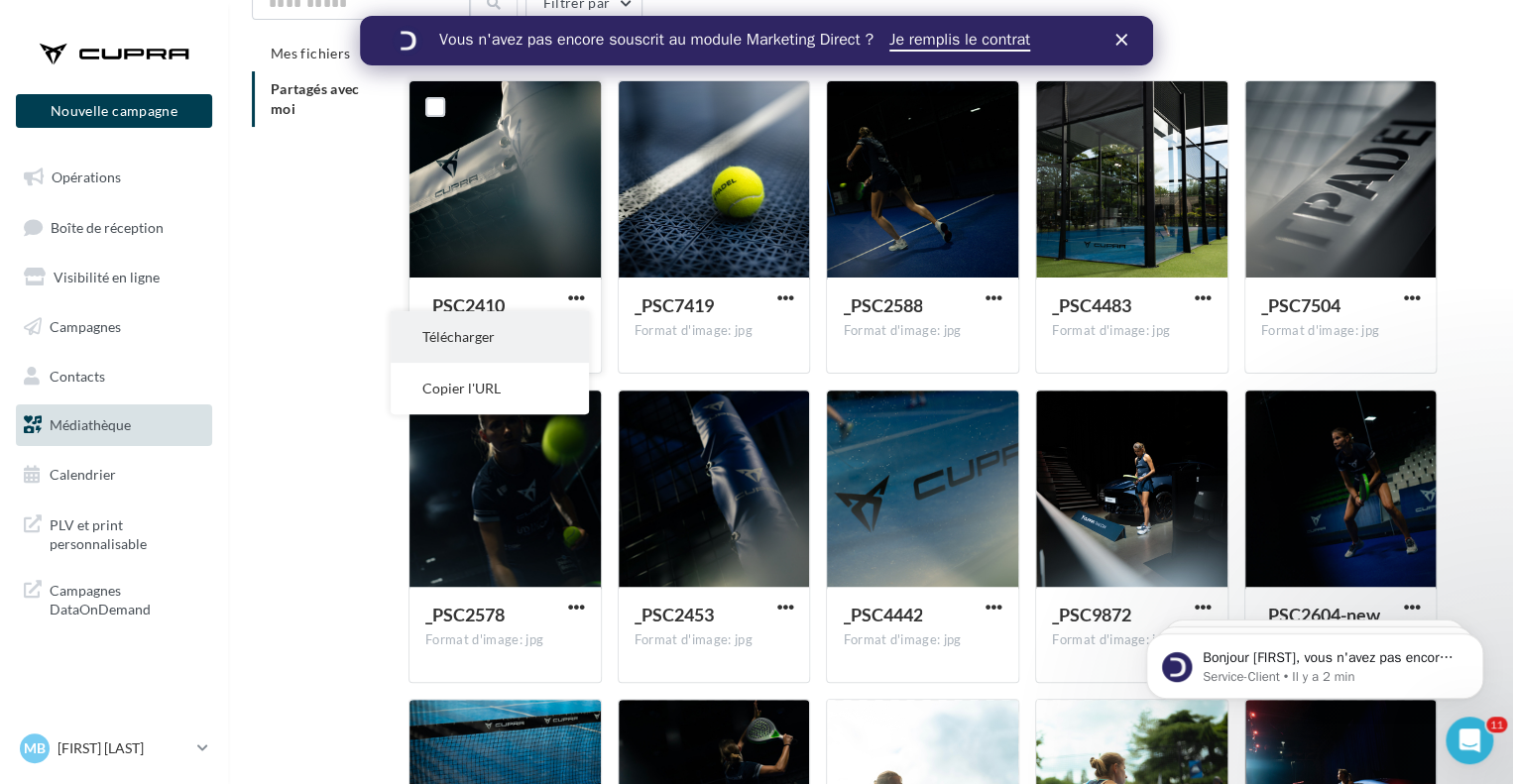 click on "Télécharger" at bounding box center [490, 337] 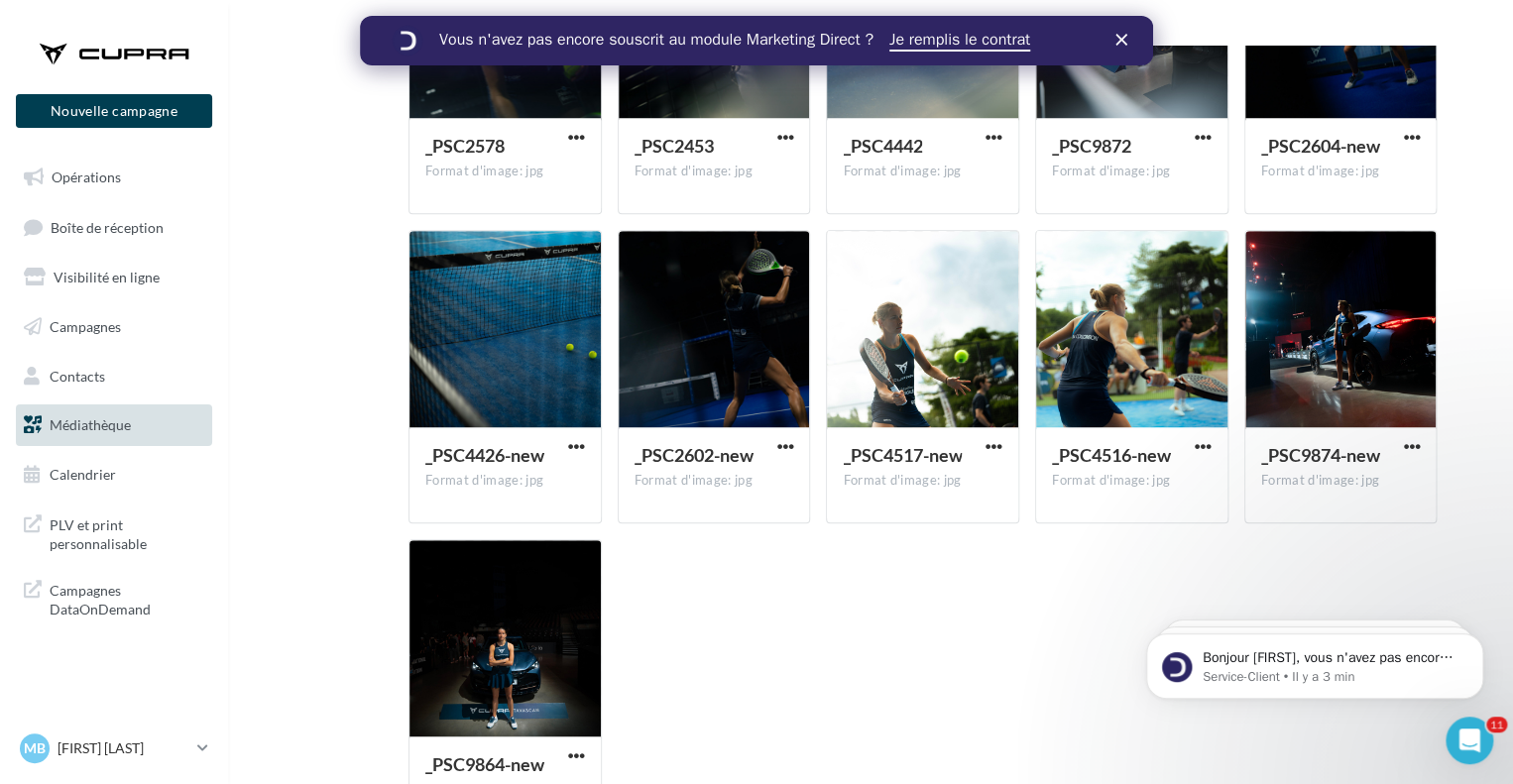 scroll, scrollTop: 587, scrollLeft: 0, axis: vertical 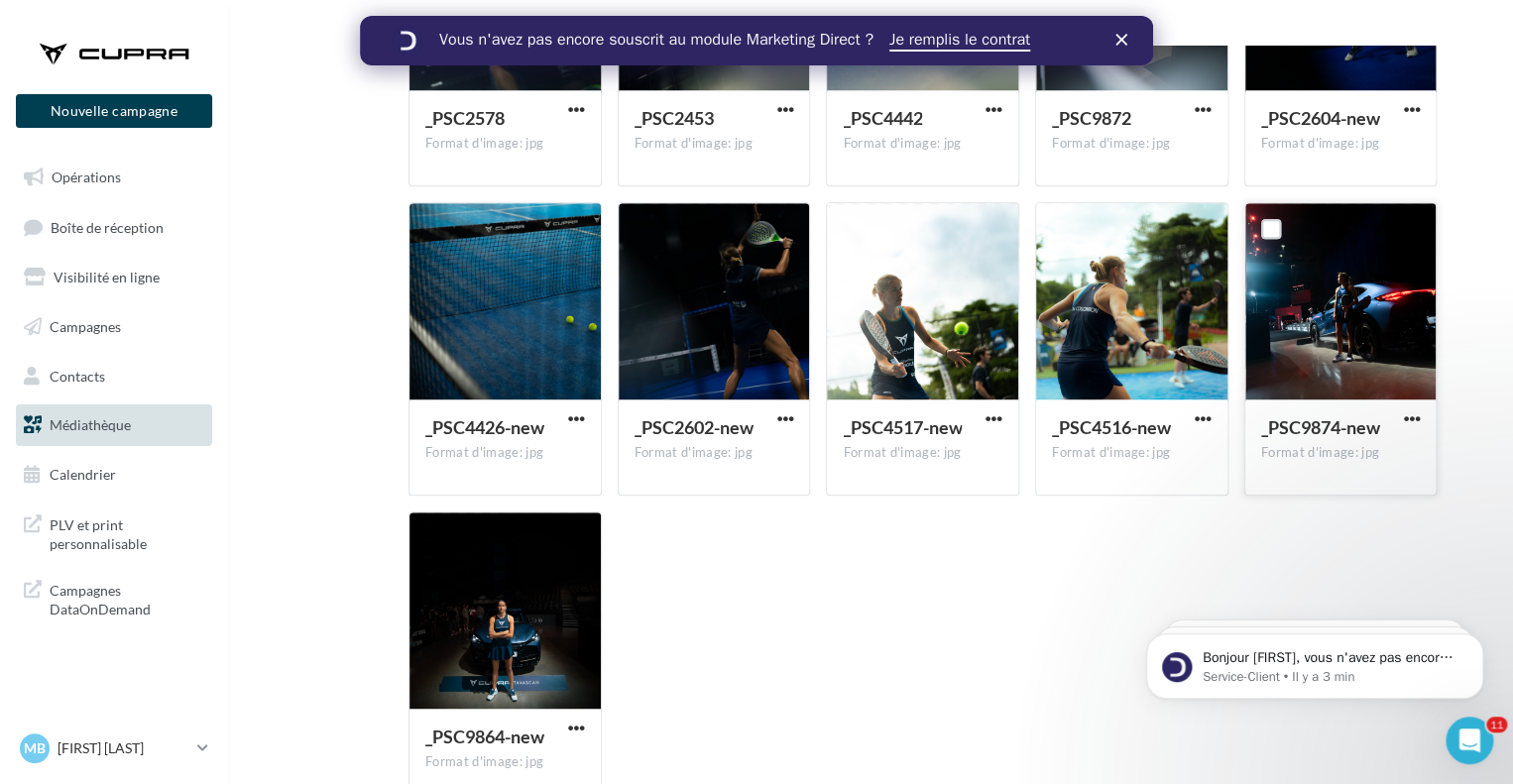 click at bounding box center [1340, 302] 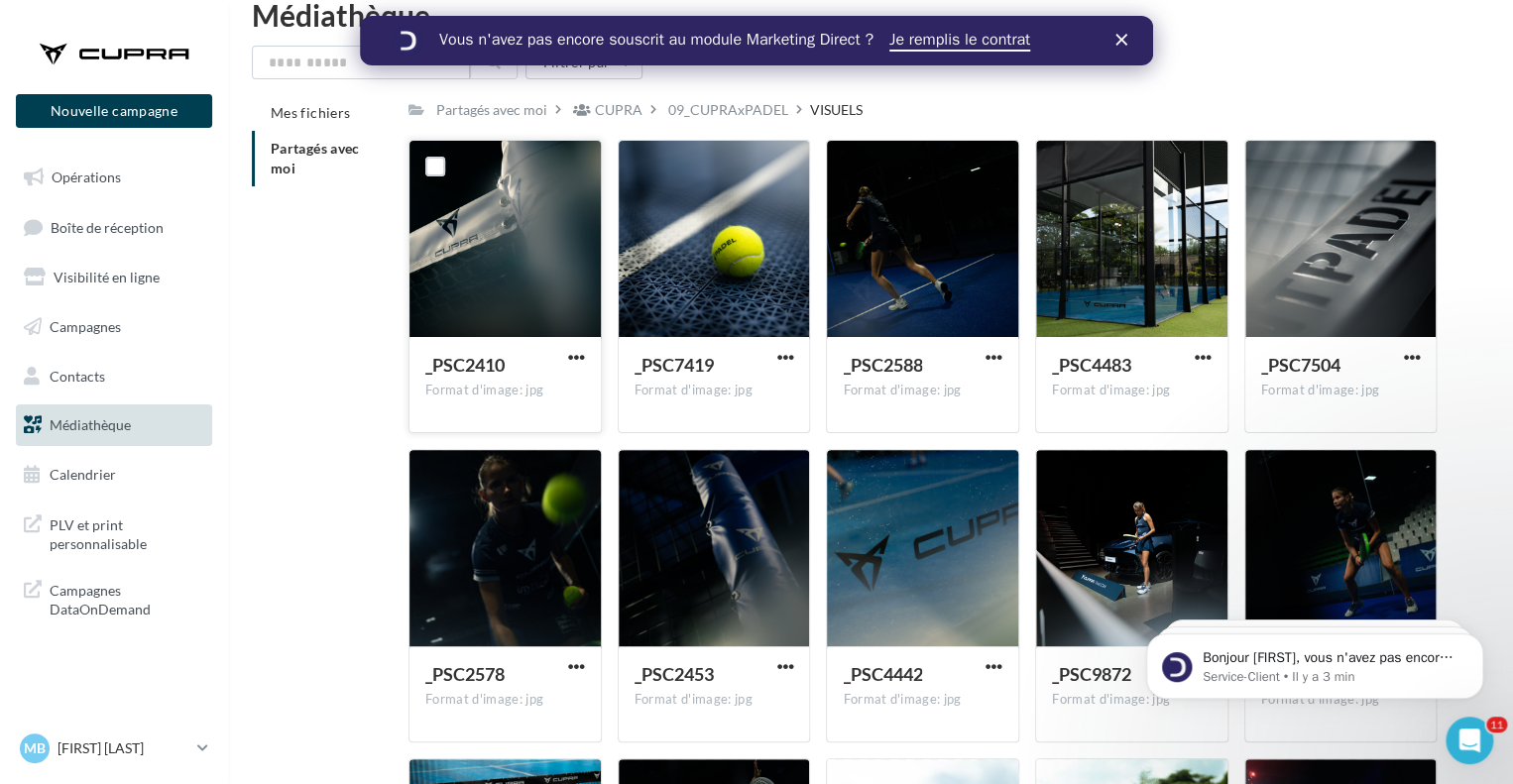scroll, scrollTop: 0, scrollLeft: 0, axis: both 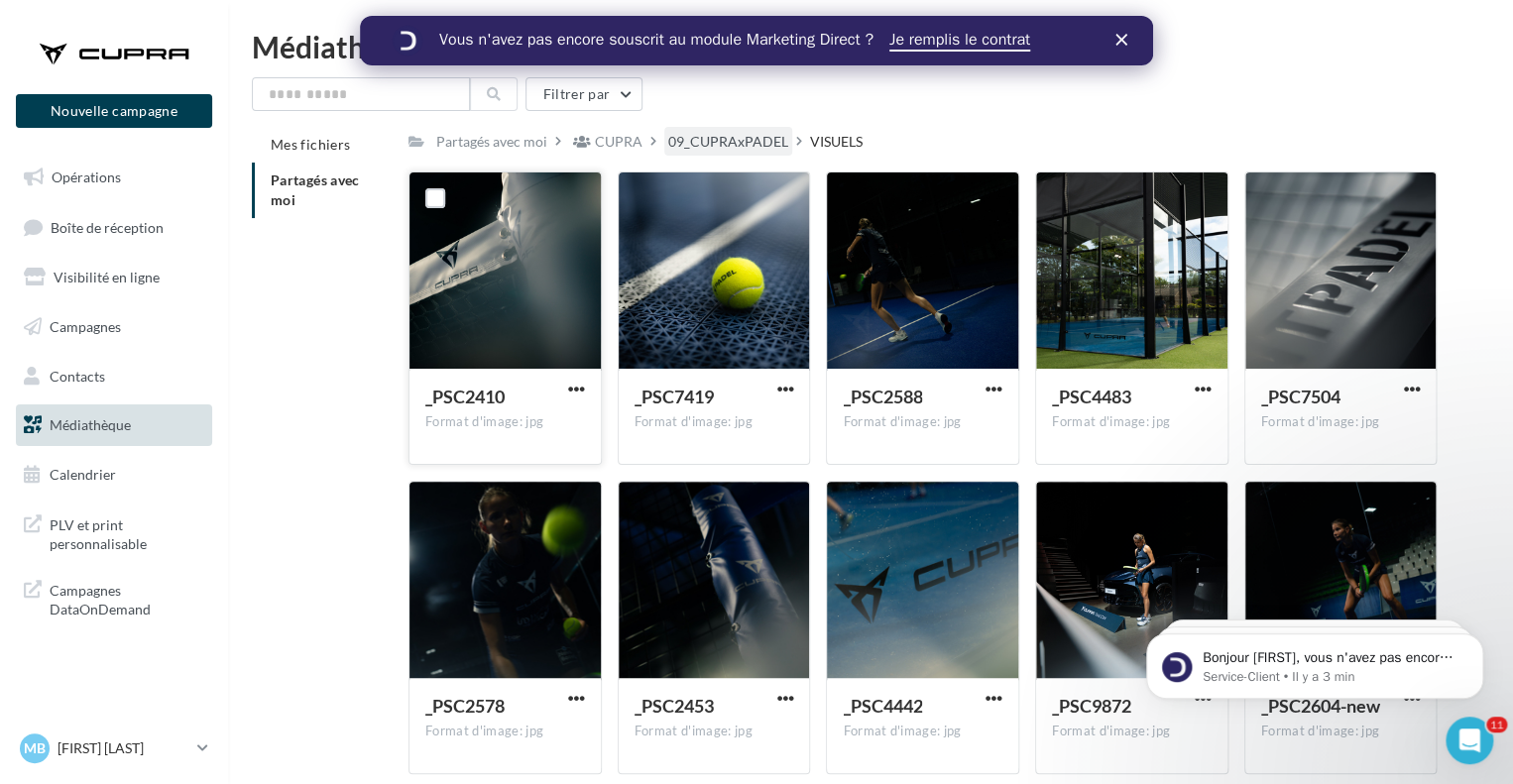 click on "09_CUPRAxPADEL" at bounding box center [728, 142] 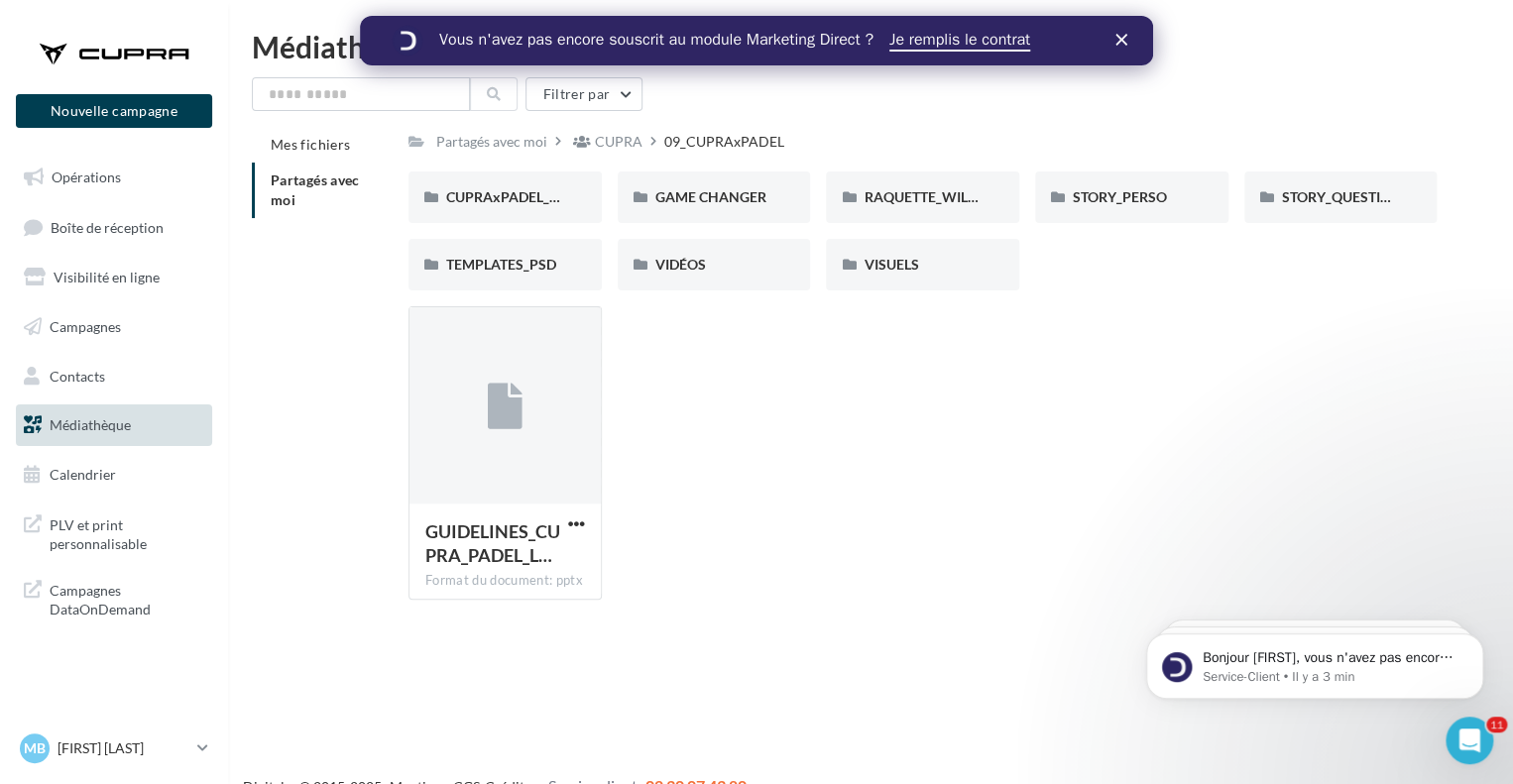 click on "GUIDELINES_CUPRA_PADEL_L…  Format du document: pptx                   GUIDELINES_CUPRA_PADEL_LOCAL" at bounding box center [930, 461] 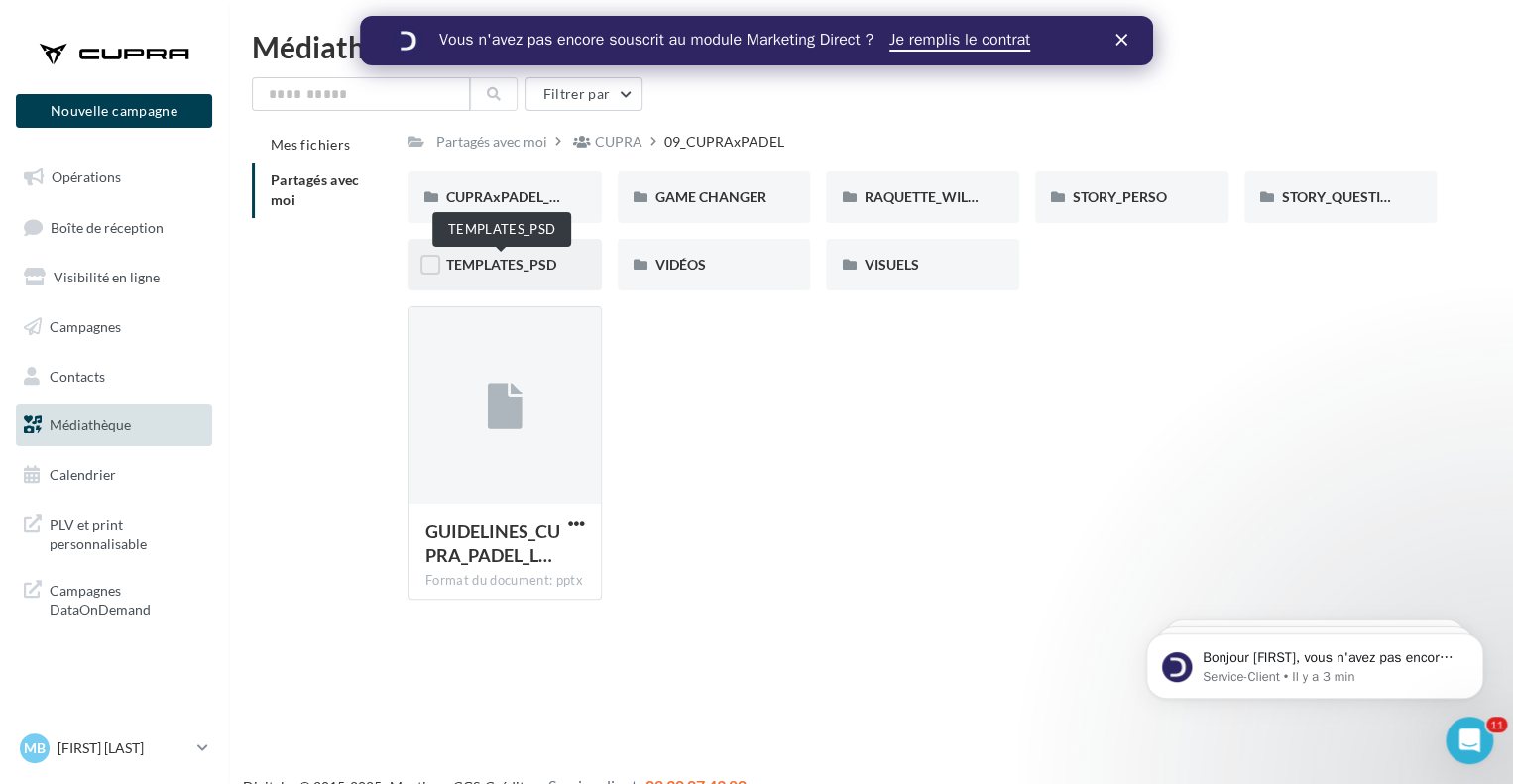click on "TEMPLATES_PSD" at bounding box center (501, 264) 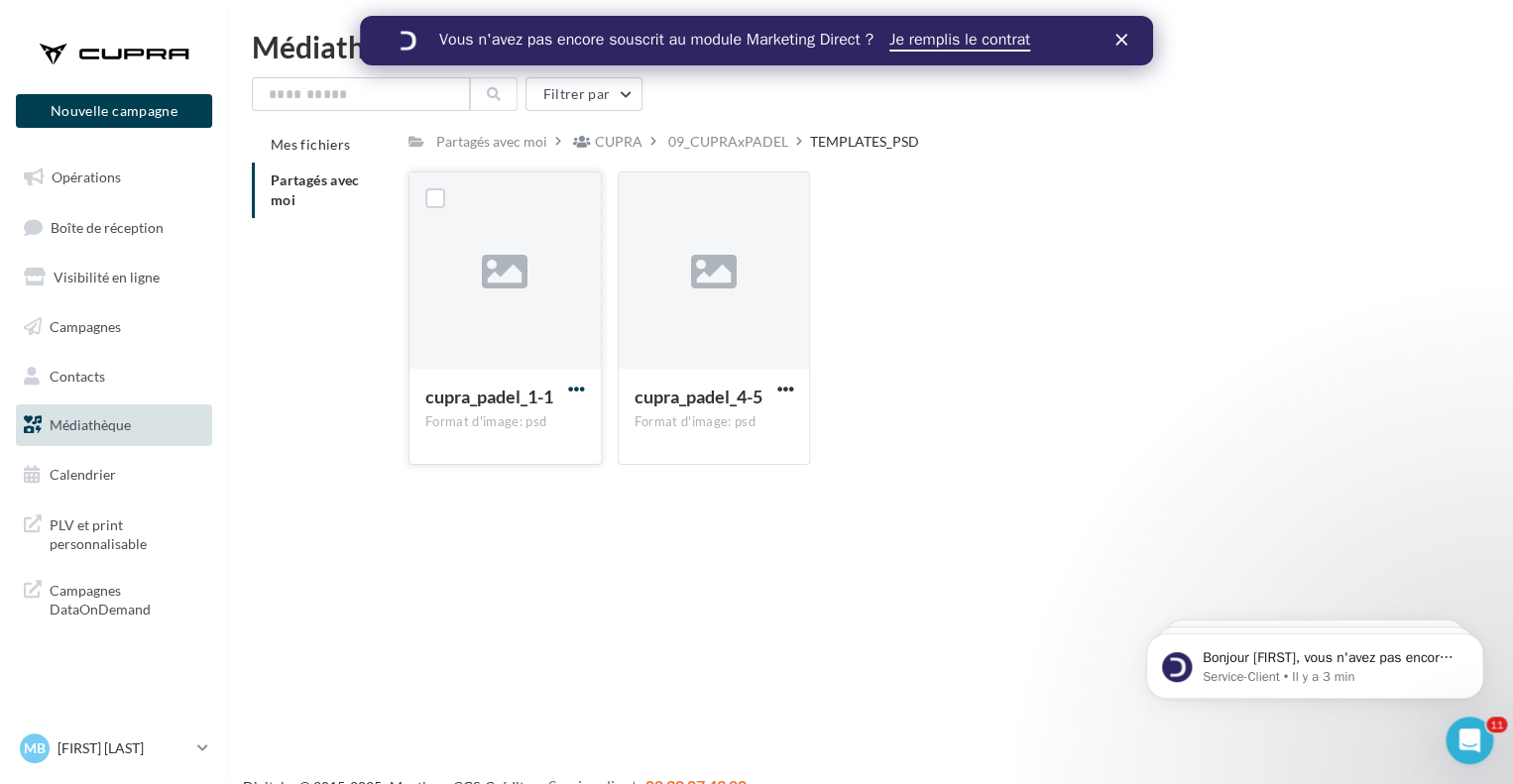 click at bounding box center [576, 389] 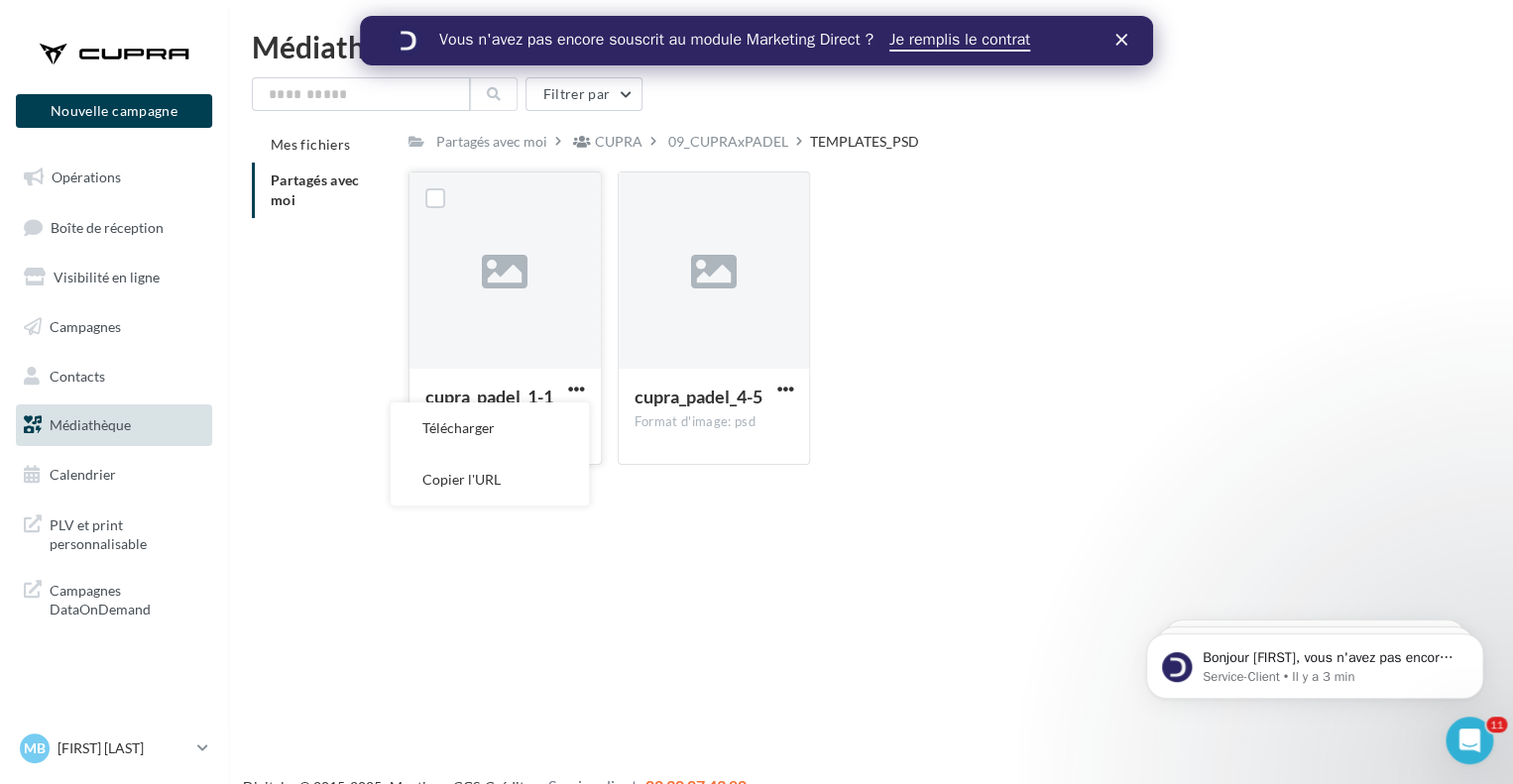 drag, startPoint x: 513, startPoint y: 437, endPoint x: 544, endPoint y: 428, distance: 32.28002 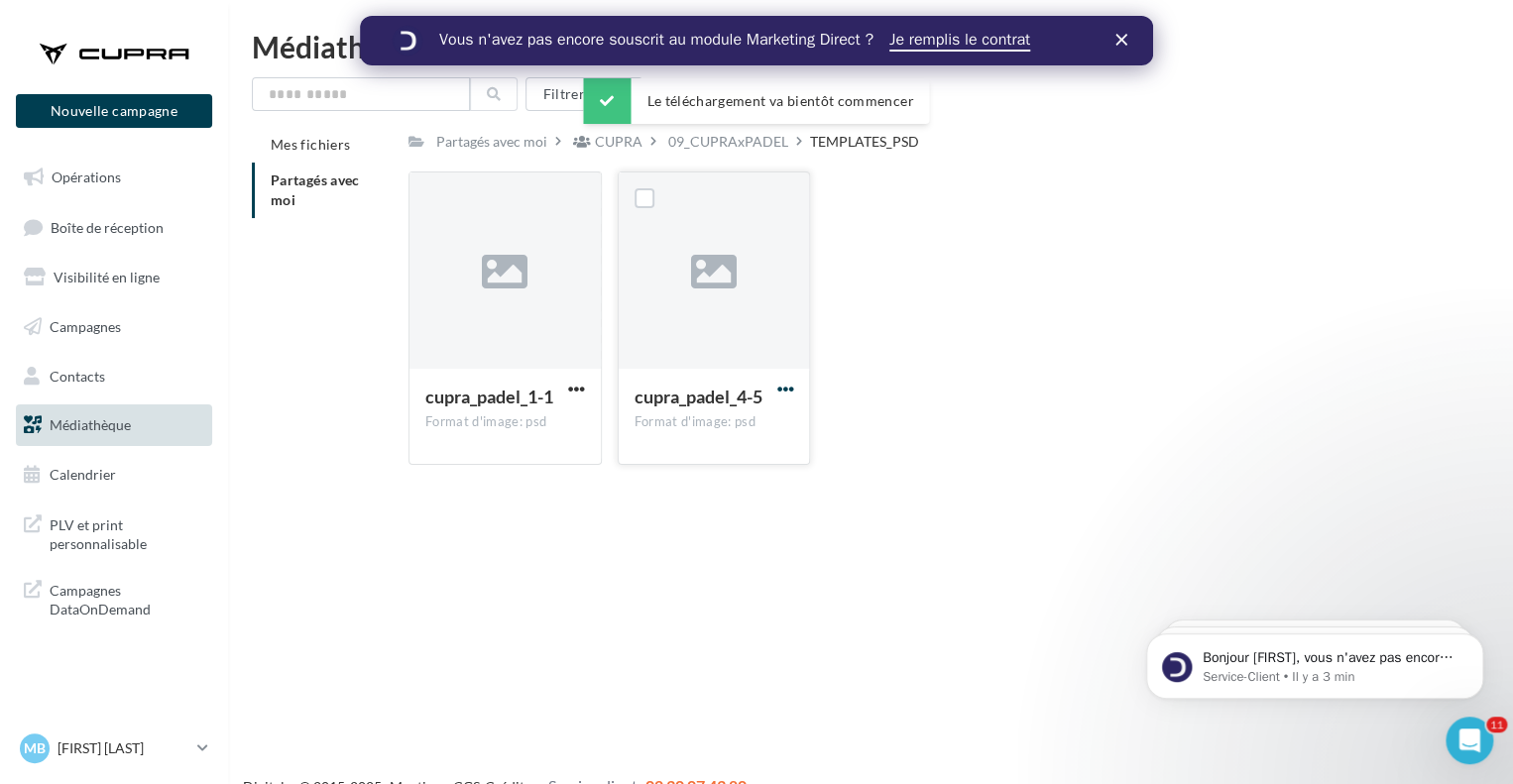 click at bounding box center (784, 389) 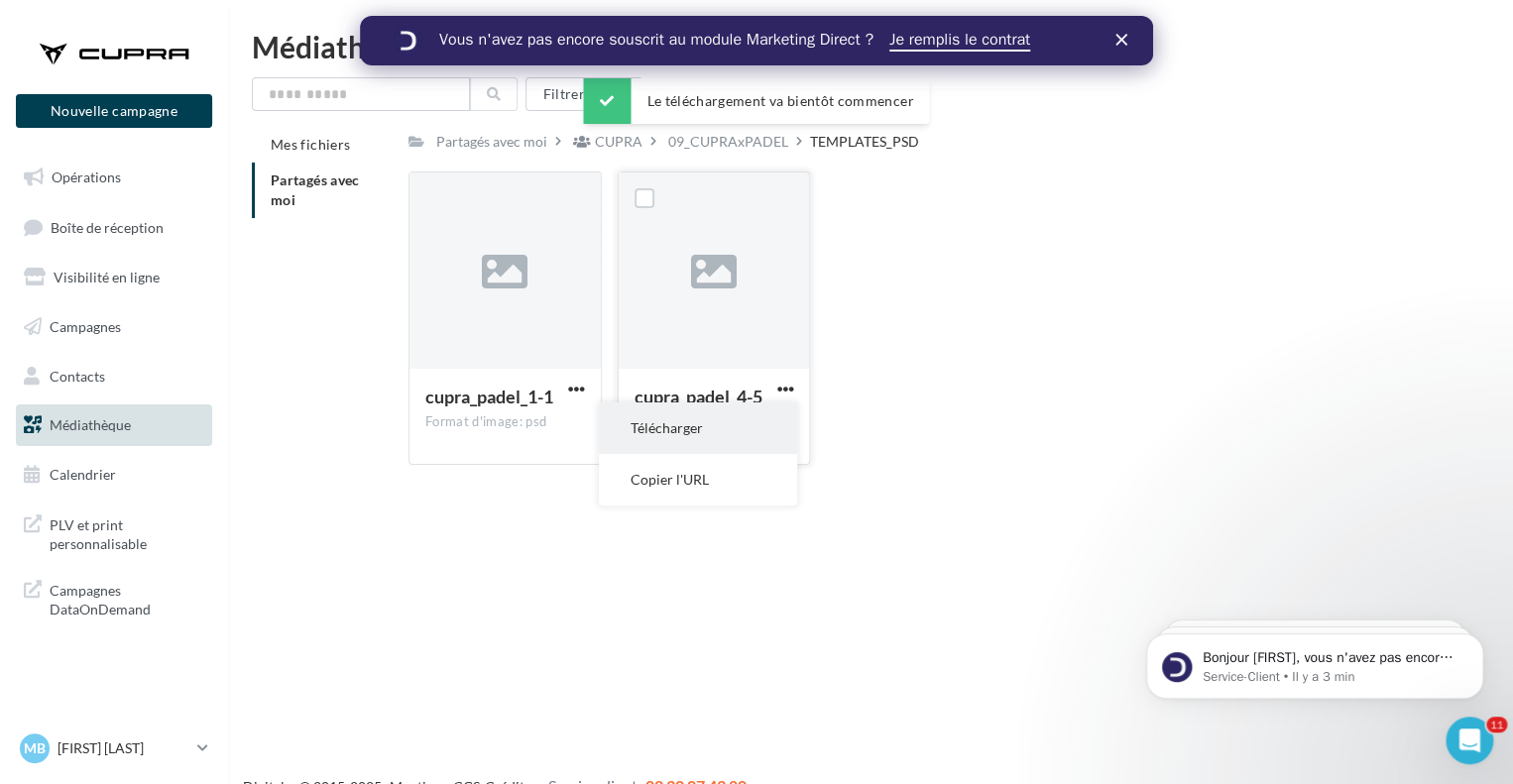click on "Télécharger" at bounding box center (698, 428) 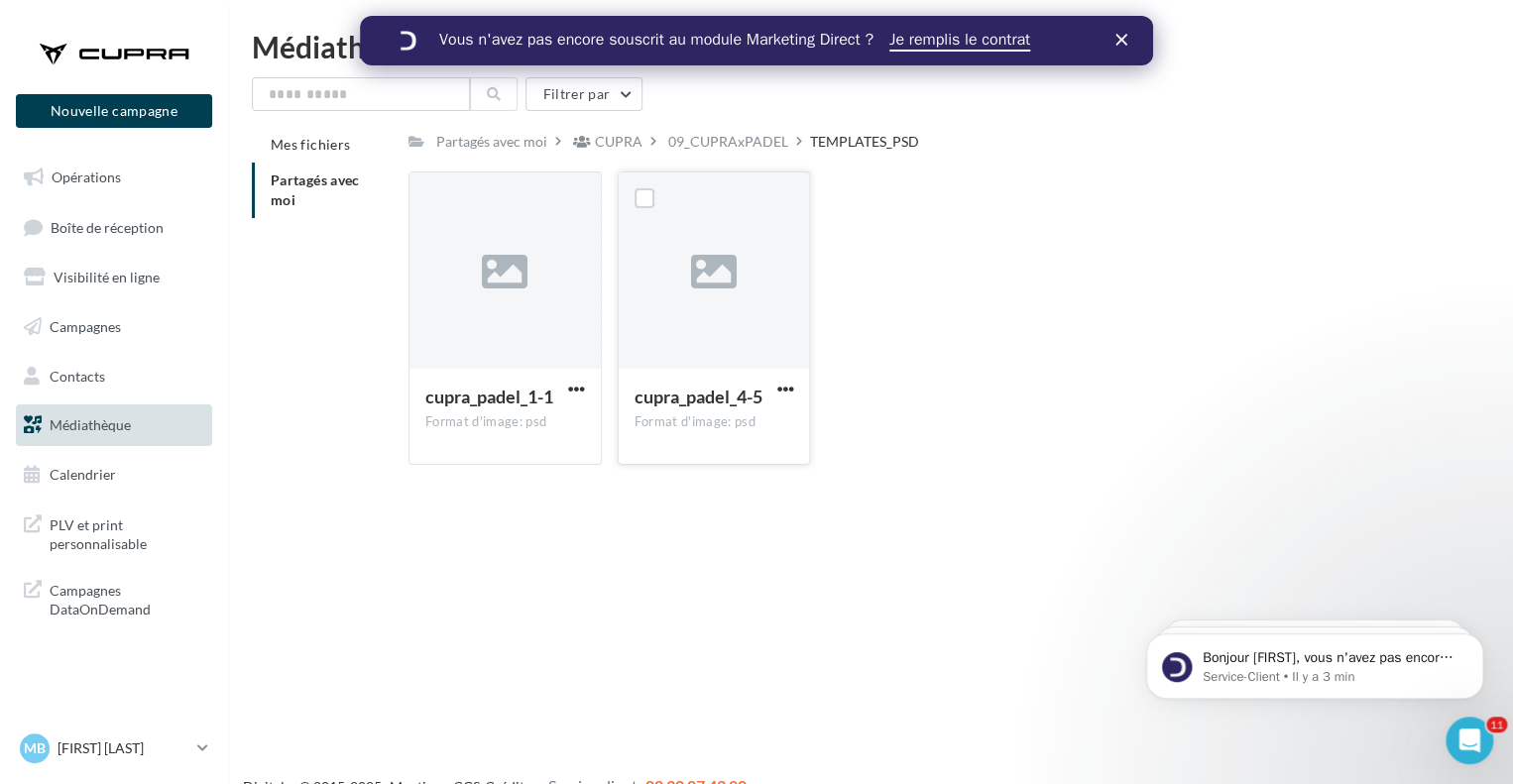 click on "09_CUPRAxPADEL" at bounding box center [737, 141] 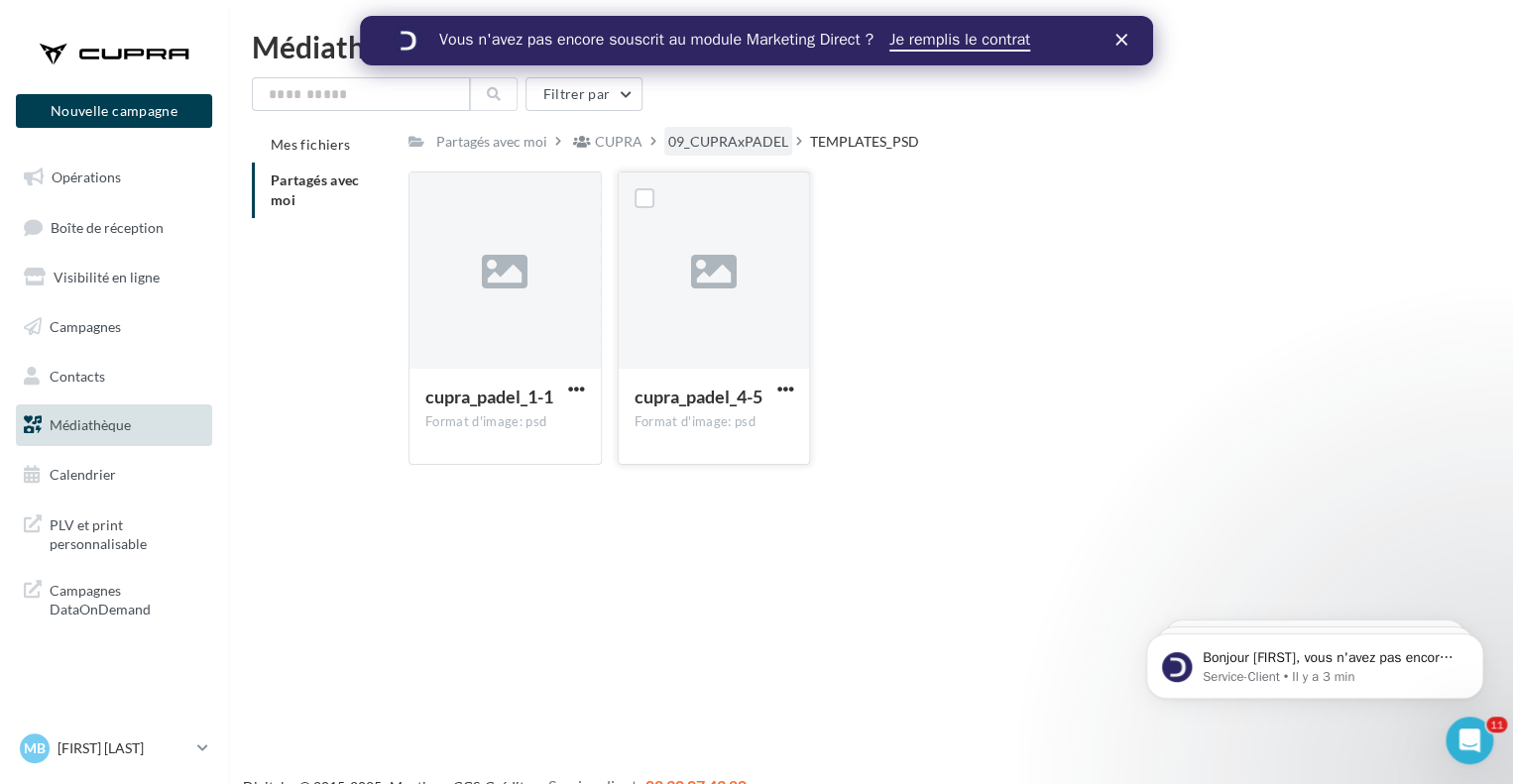 click on "09_CUPRAxPADEL" at bounding box center (728, 142) 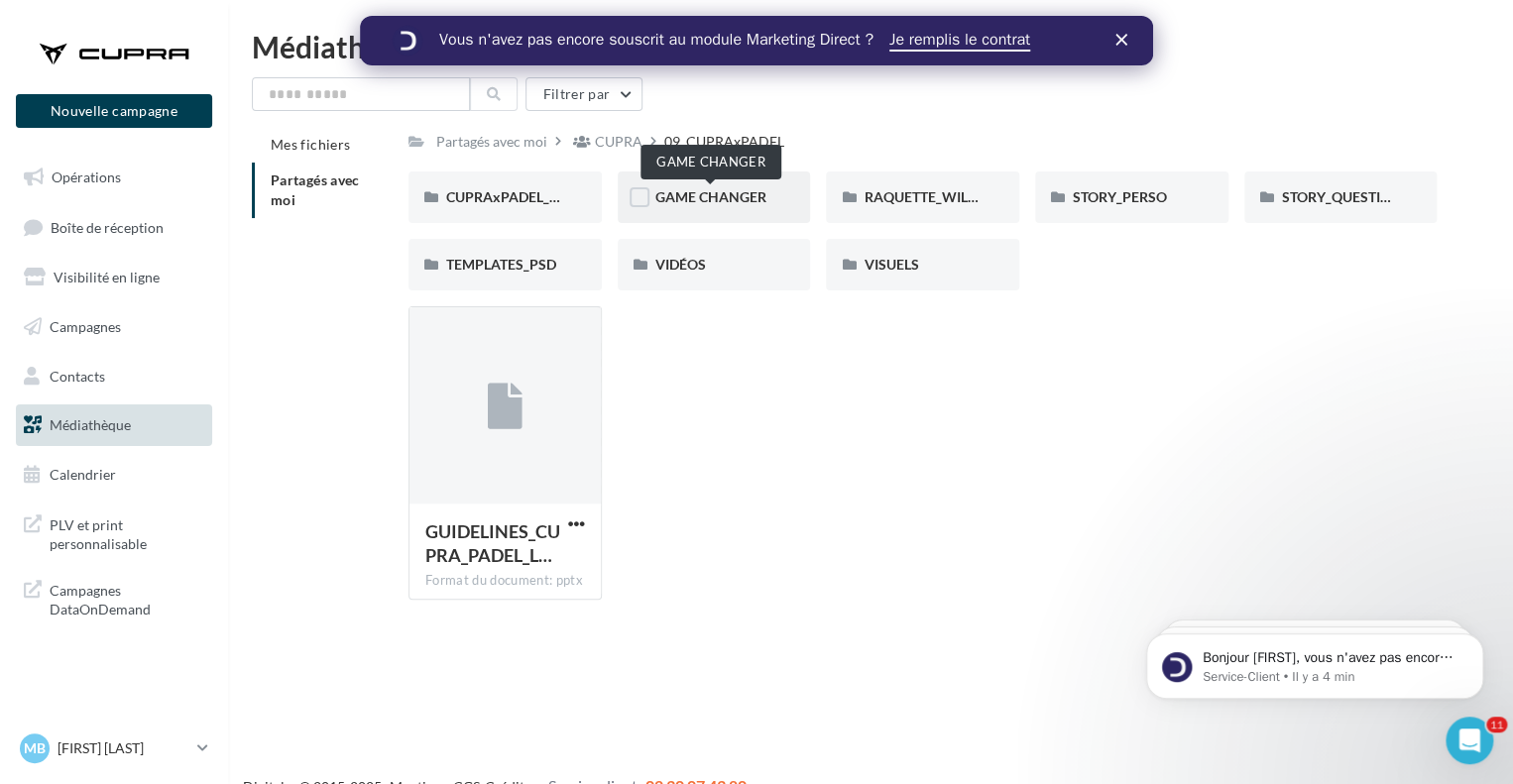 click on "GAME CHANGER" at bounding box center (711, 196) 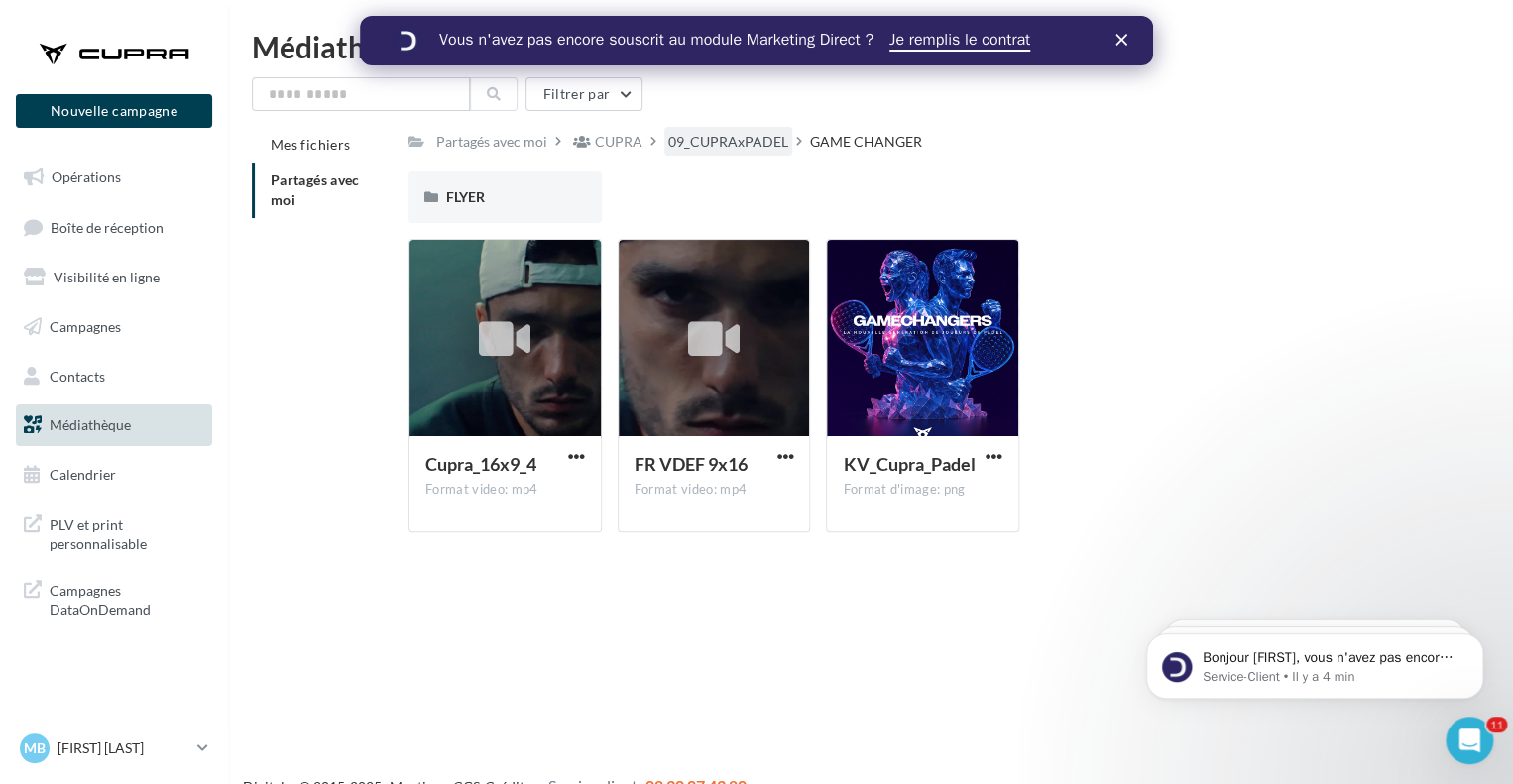 click on "09_CUPRAxPADEL" at bounding box center (728, 142) 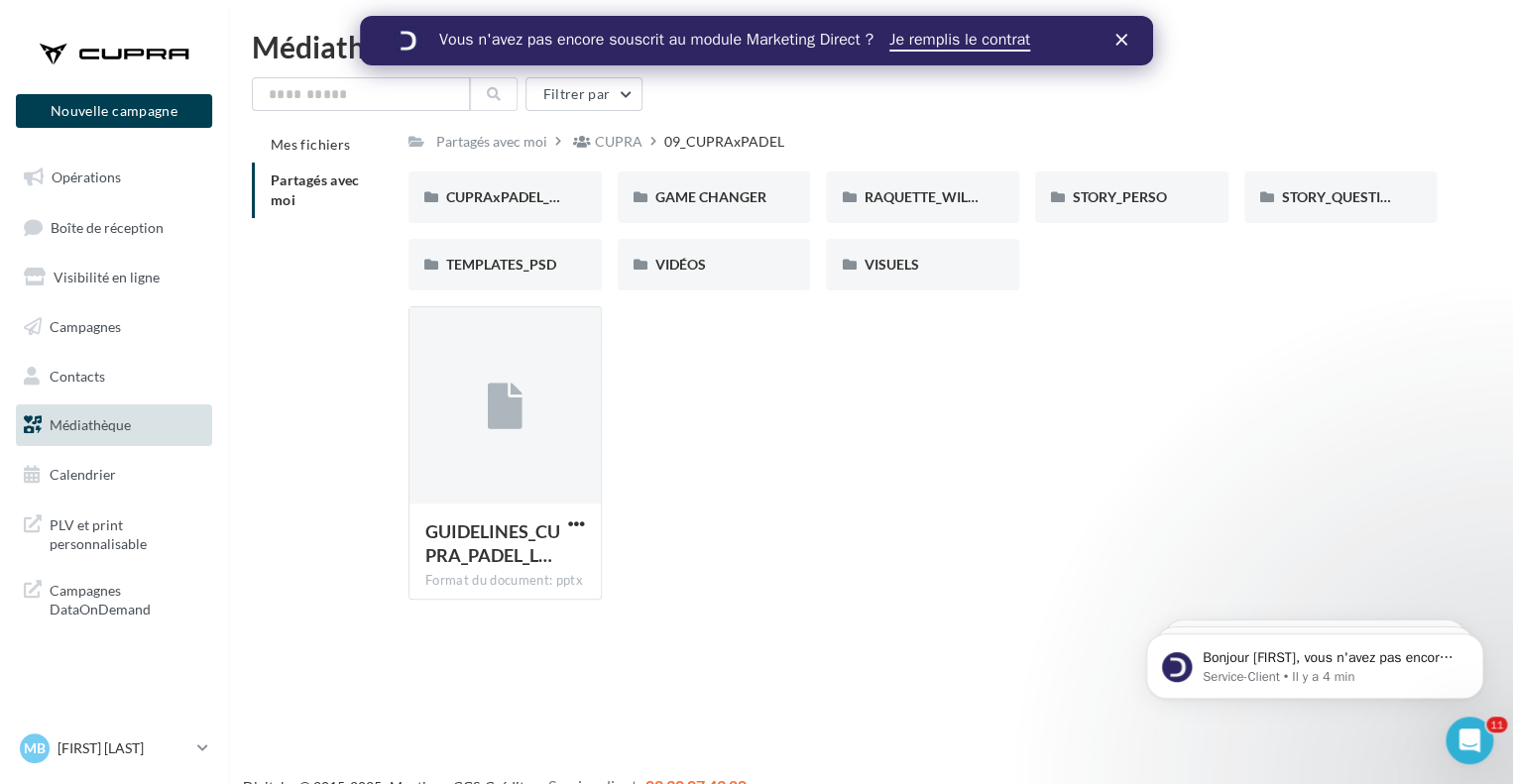 click on "GUIDELINES_CUPRA_PADEL_L…  Format du document: pptx                   GUIDELINES_CUPRA_PADEL_LOCAL" at bounding box center (930, 461) 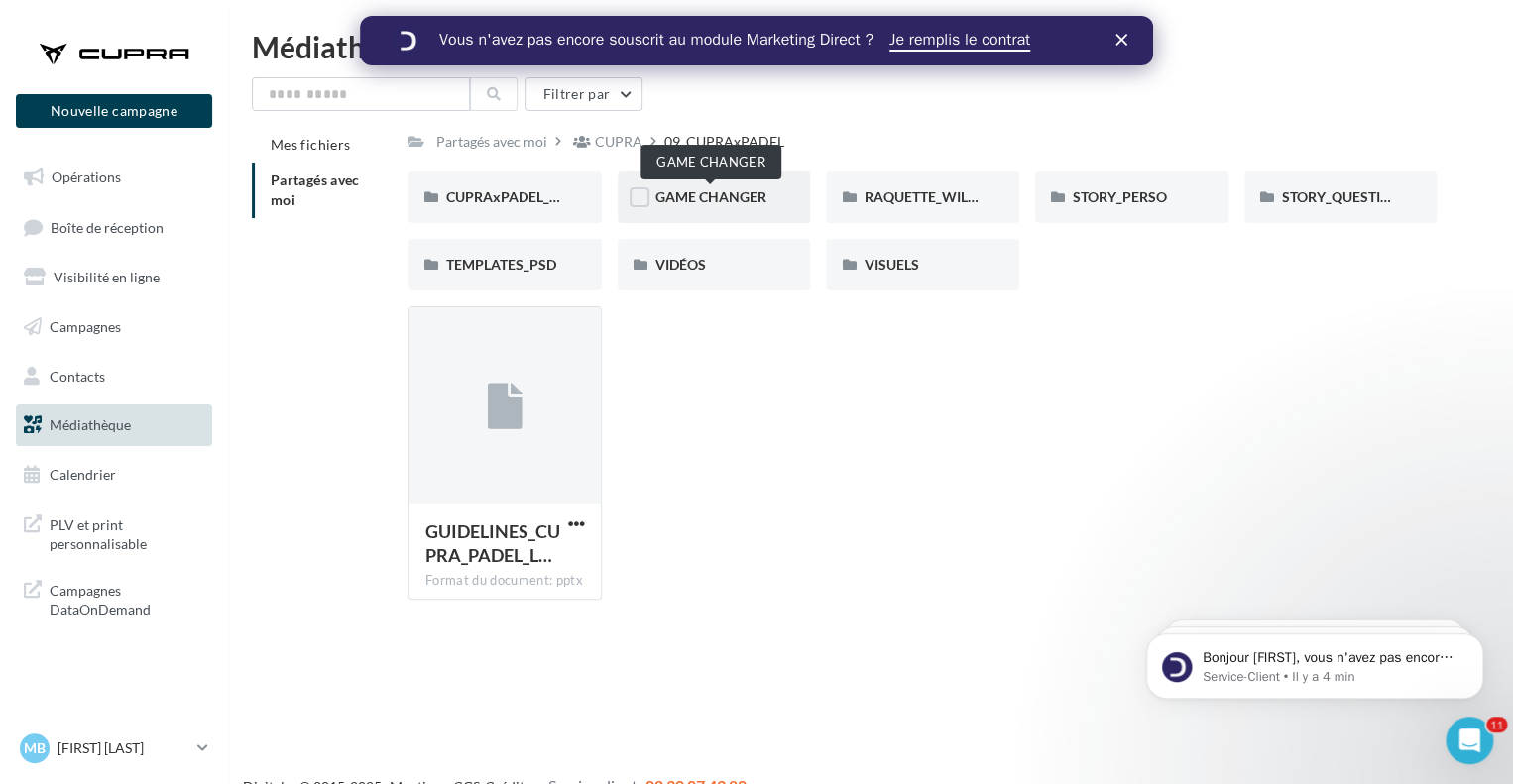 click on "GAME CHANGER" at bounding box center [711, 196] 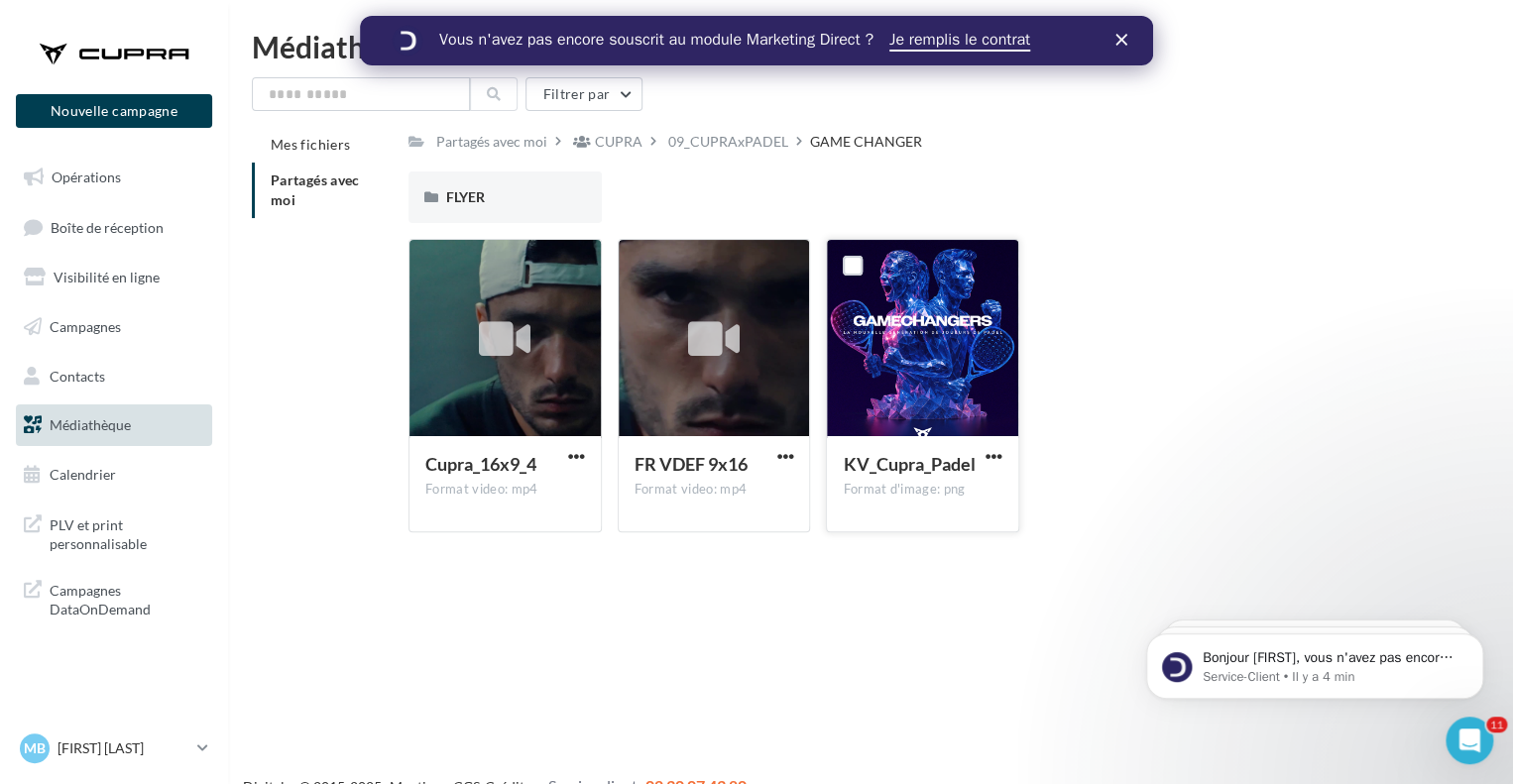 click at bounding box center (922, 339) 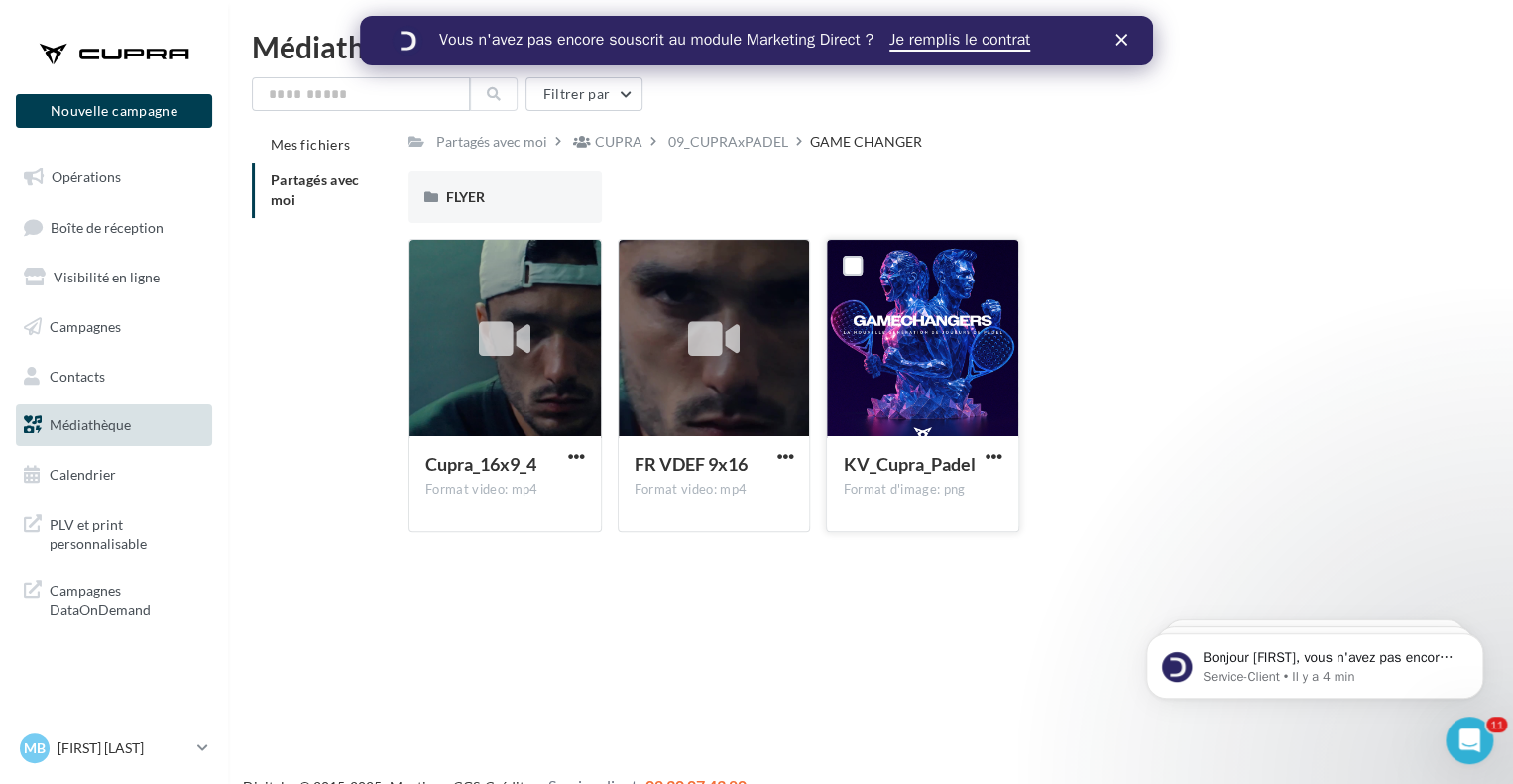 click at bounding box center (922, 339) 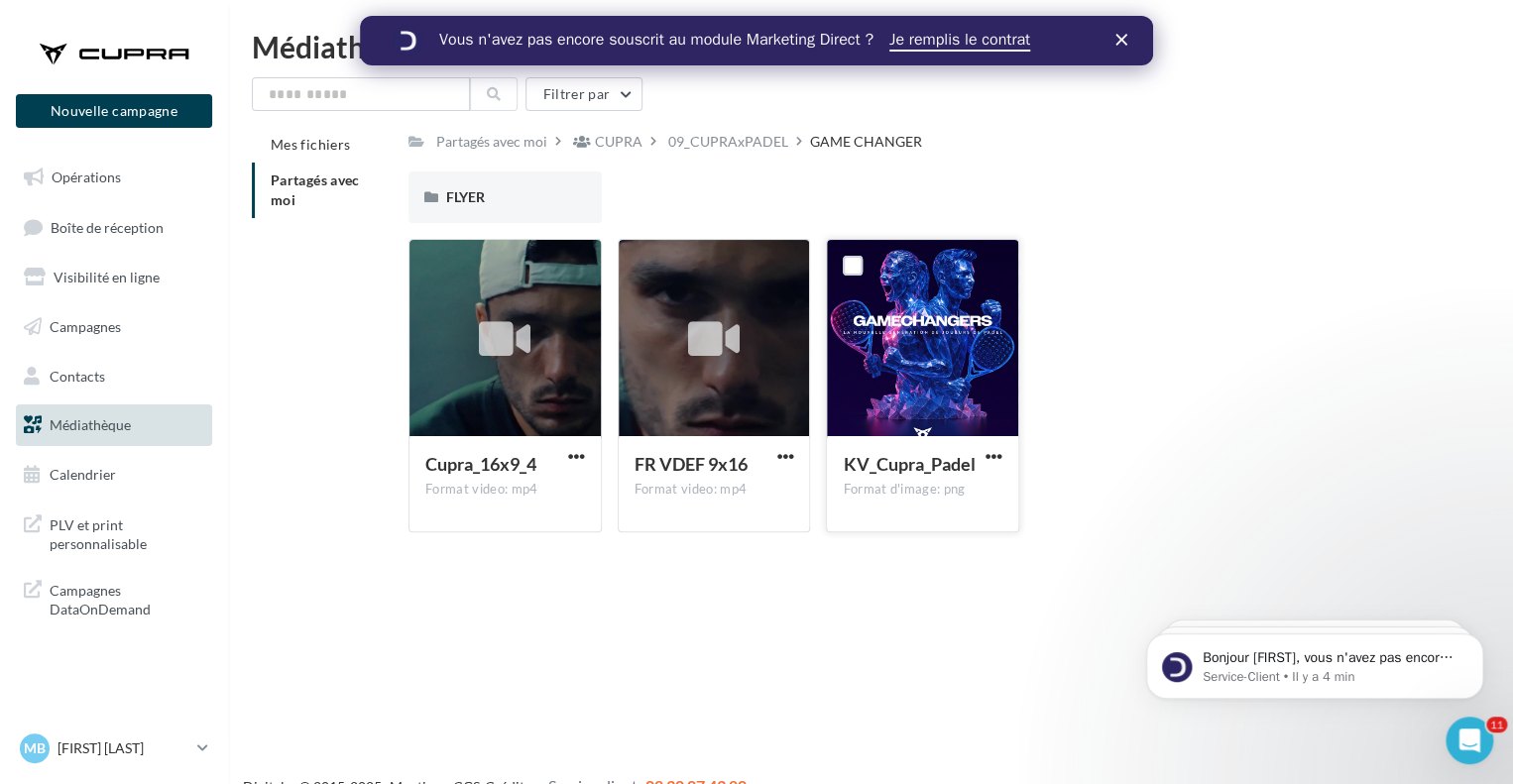 click at bounding box center [993, 458] 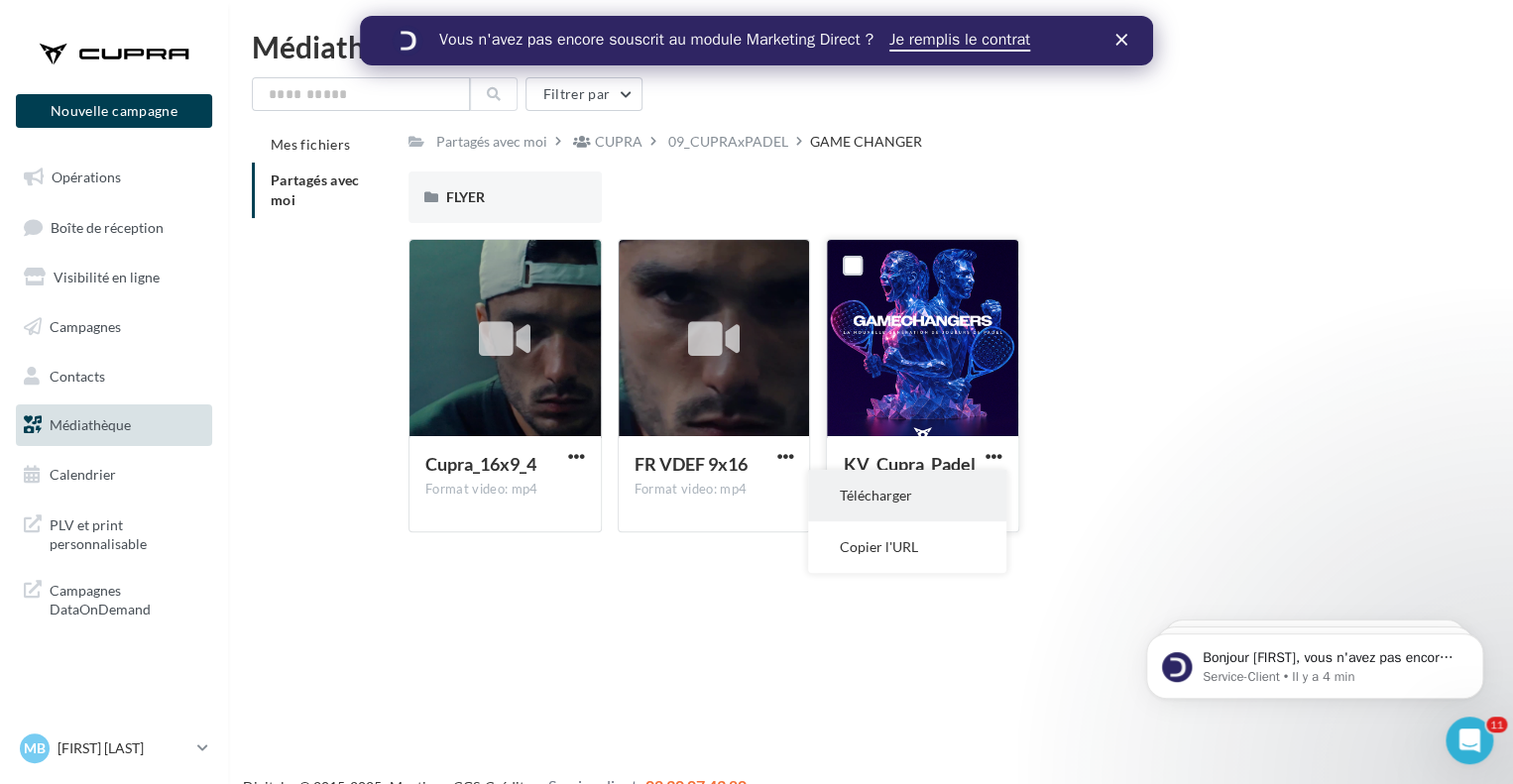 click on "Télécharger" at bounding box center [907, 496] 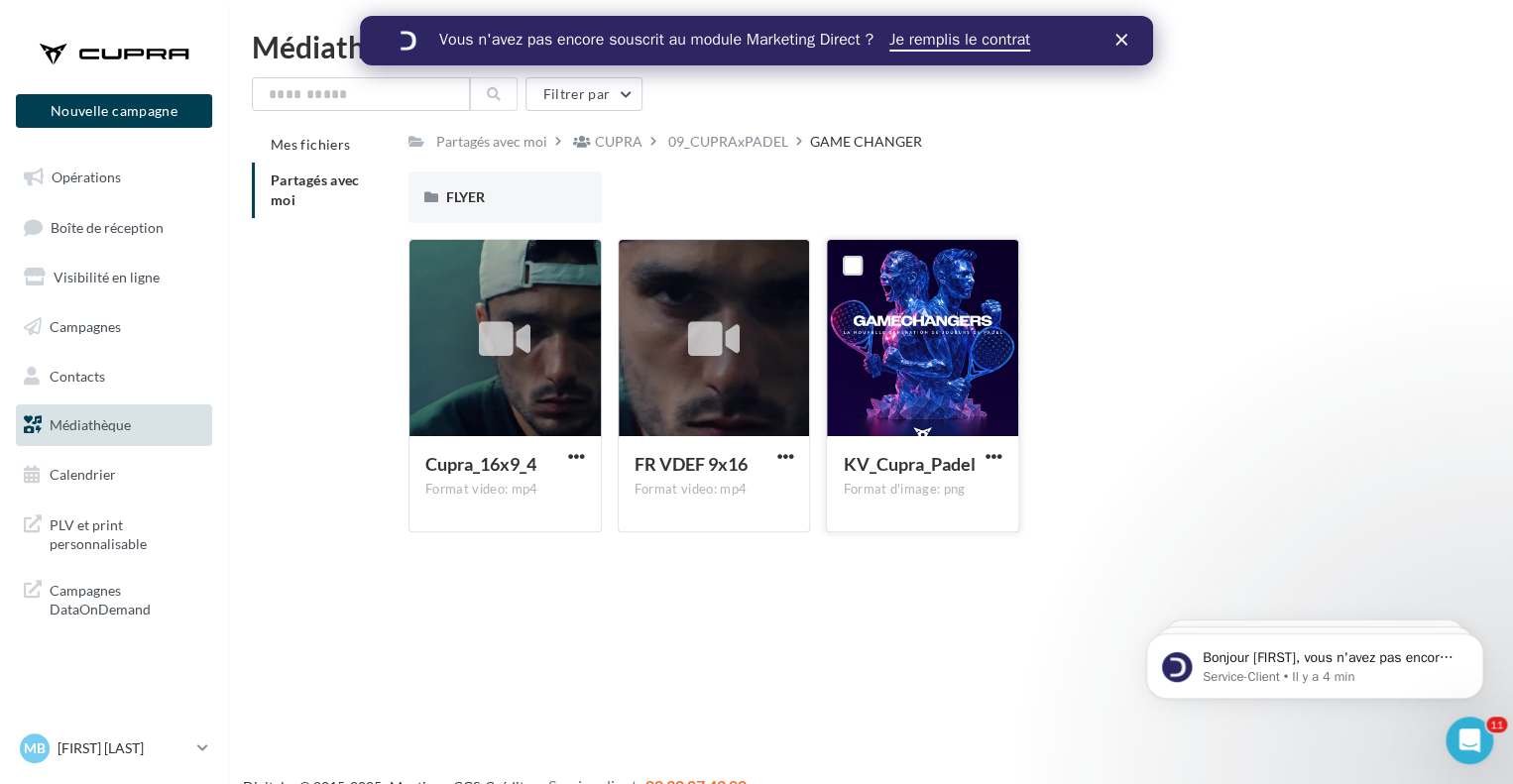 drag, startPoint x: 1241, startPoint y: 227, endPoint x: 1146, endPoint y: 183, distance: 104.69479 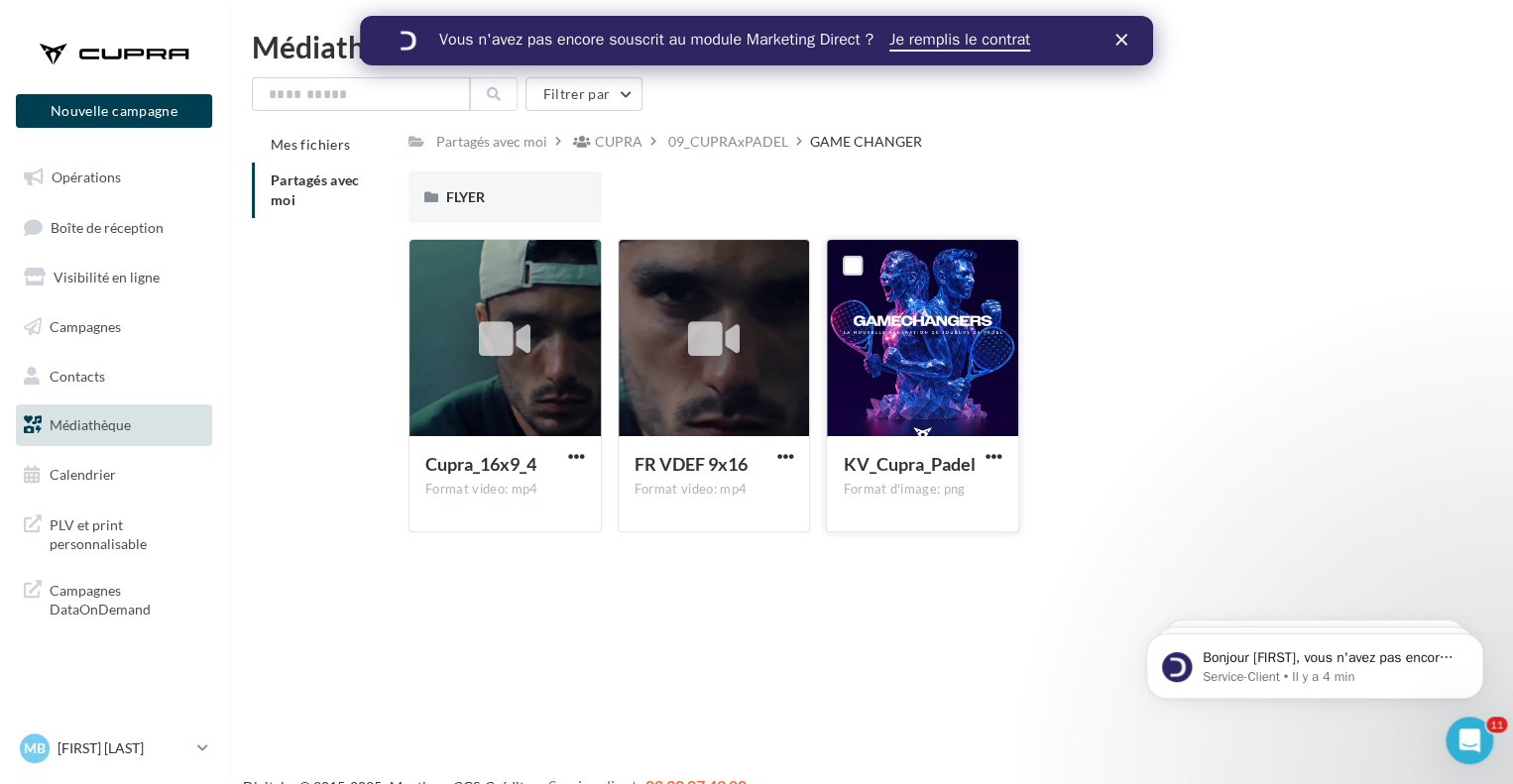 click on "FLYER            FLYER" at bounding box center [930, 205] 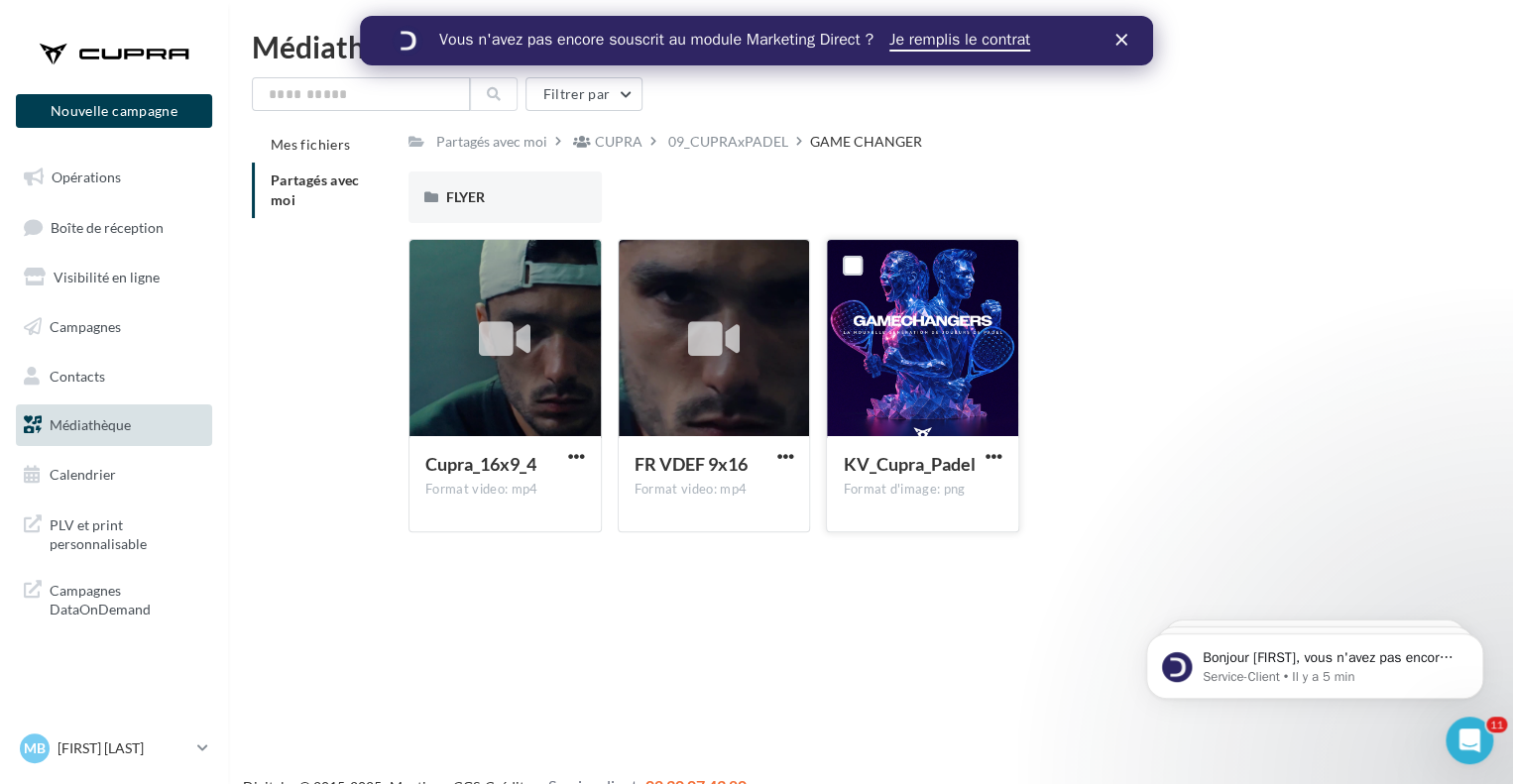 click on "Cupra_16x9_4  Format video: mp4                   Cupra_16x9_4
FR VDEF 9x16  Format video: mp4                   FR VDEF 9x16
KV_Cupra_Padel  Format d'image: png                   KV_Cupra_Padel" at bounding box center [930, 393] 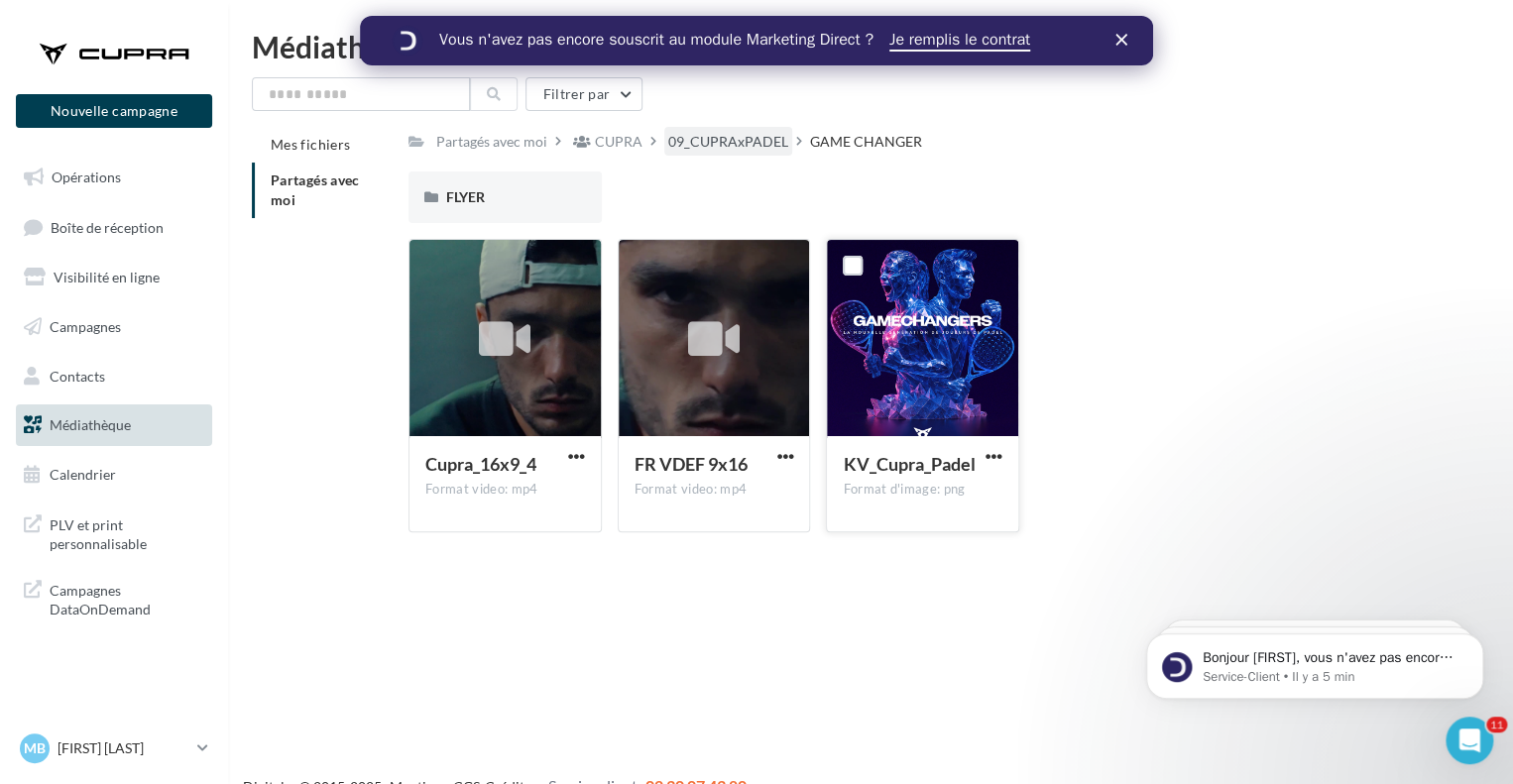 click on "09_CUPRAxPADEL" at bounding box center (728, 142) 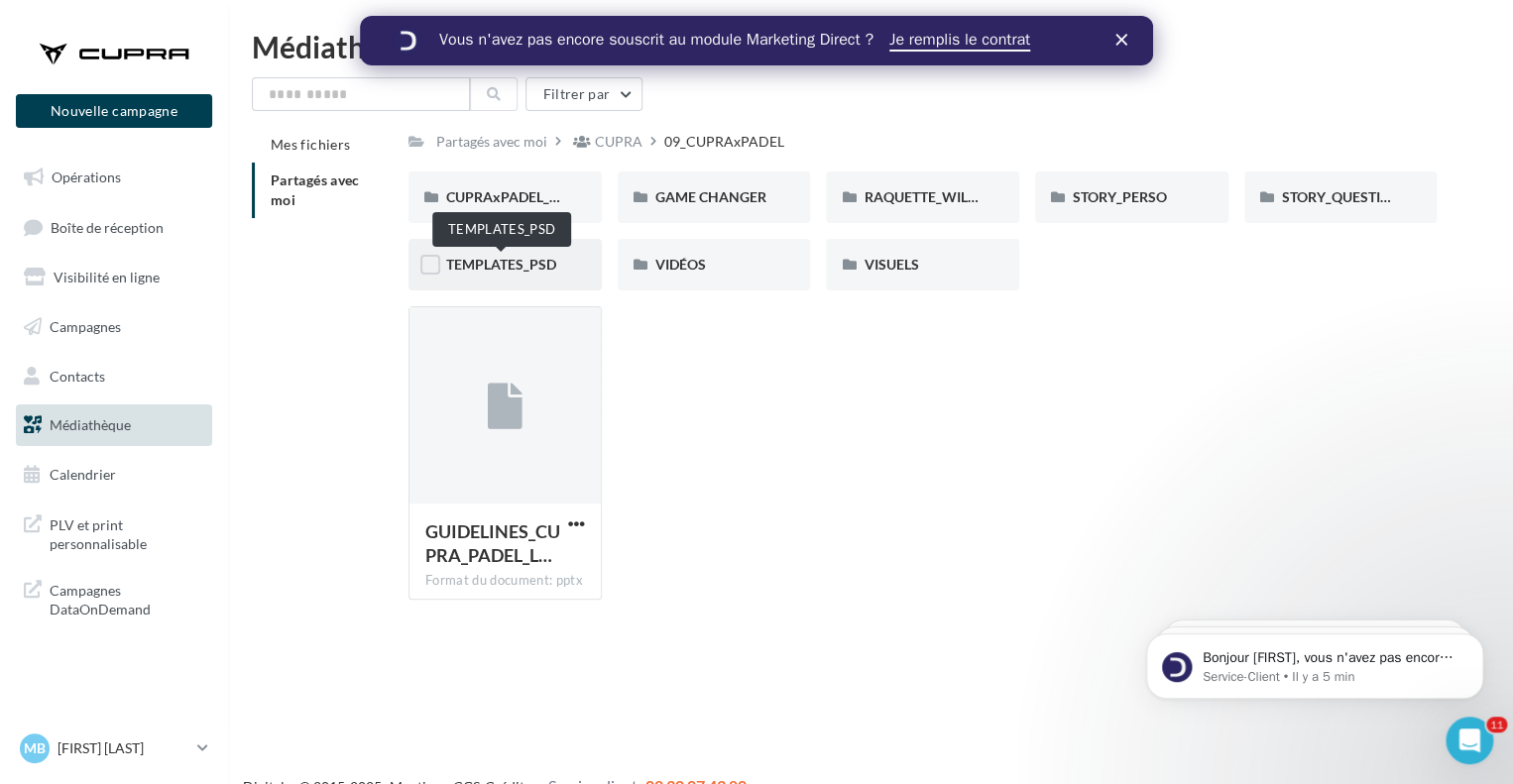click on "TEMPLATES_PSD" at bounding box center (501, 264) 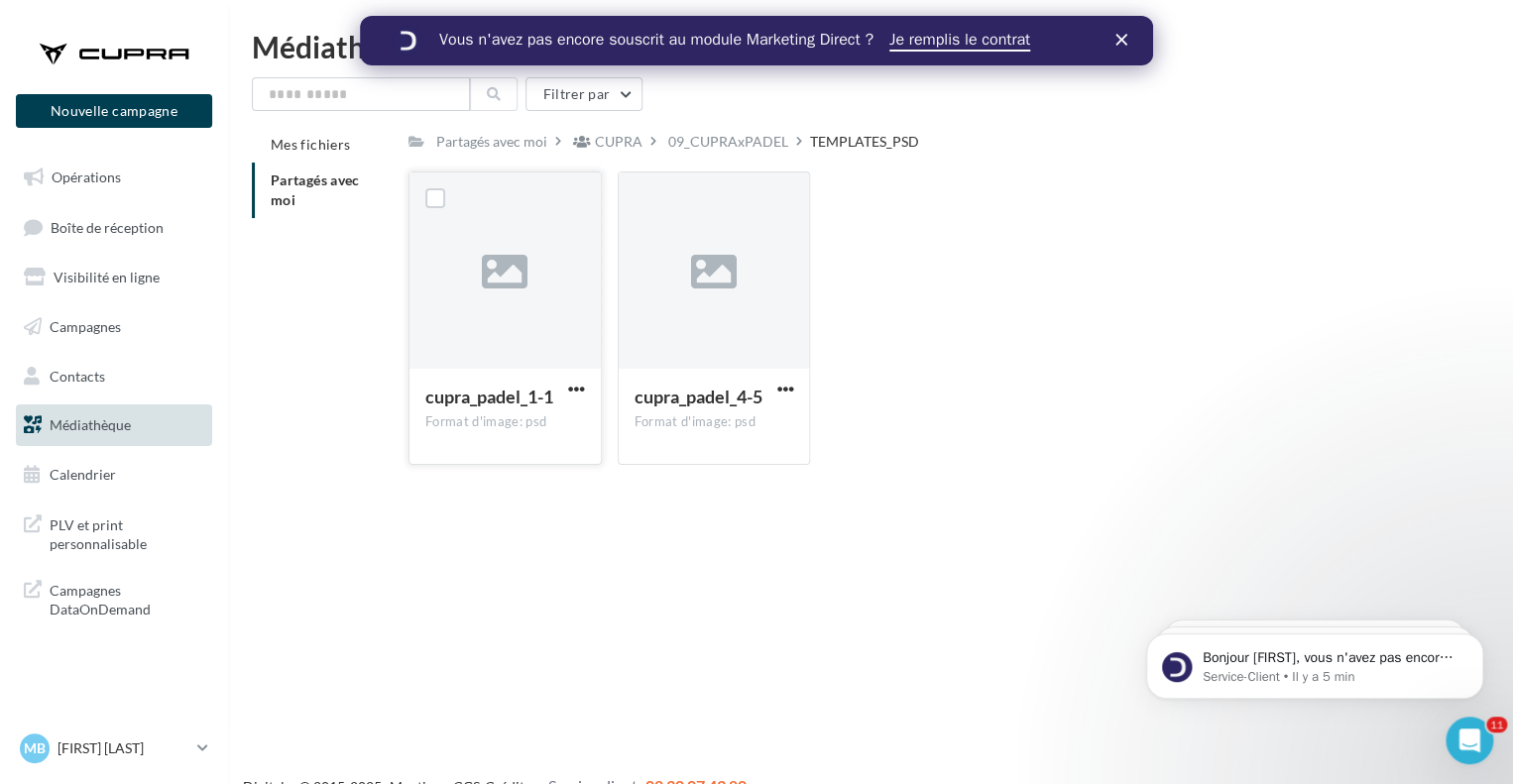 click on "cupra_padel_1-1  Format d'image: psd" at bounding box center (505, 415) 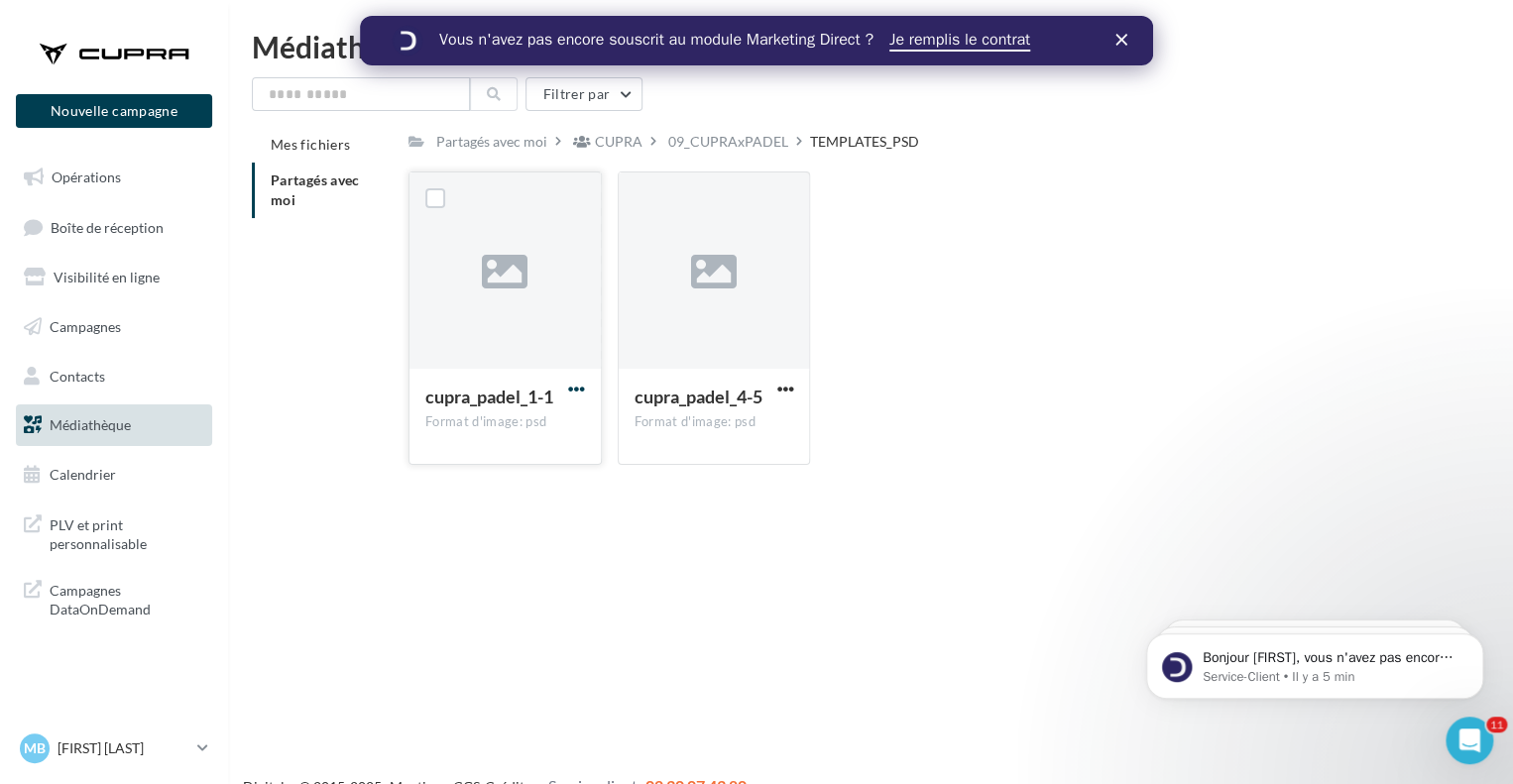 click at bounding box center (576, 389) 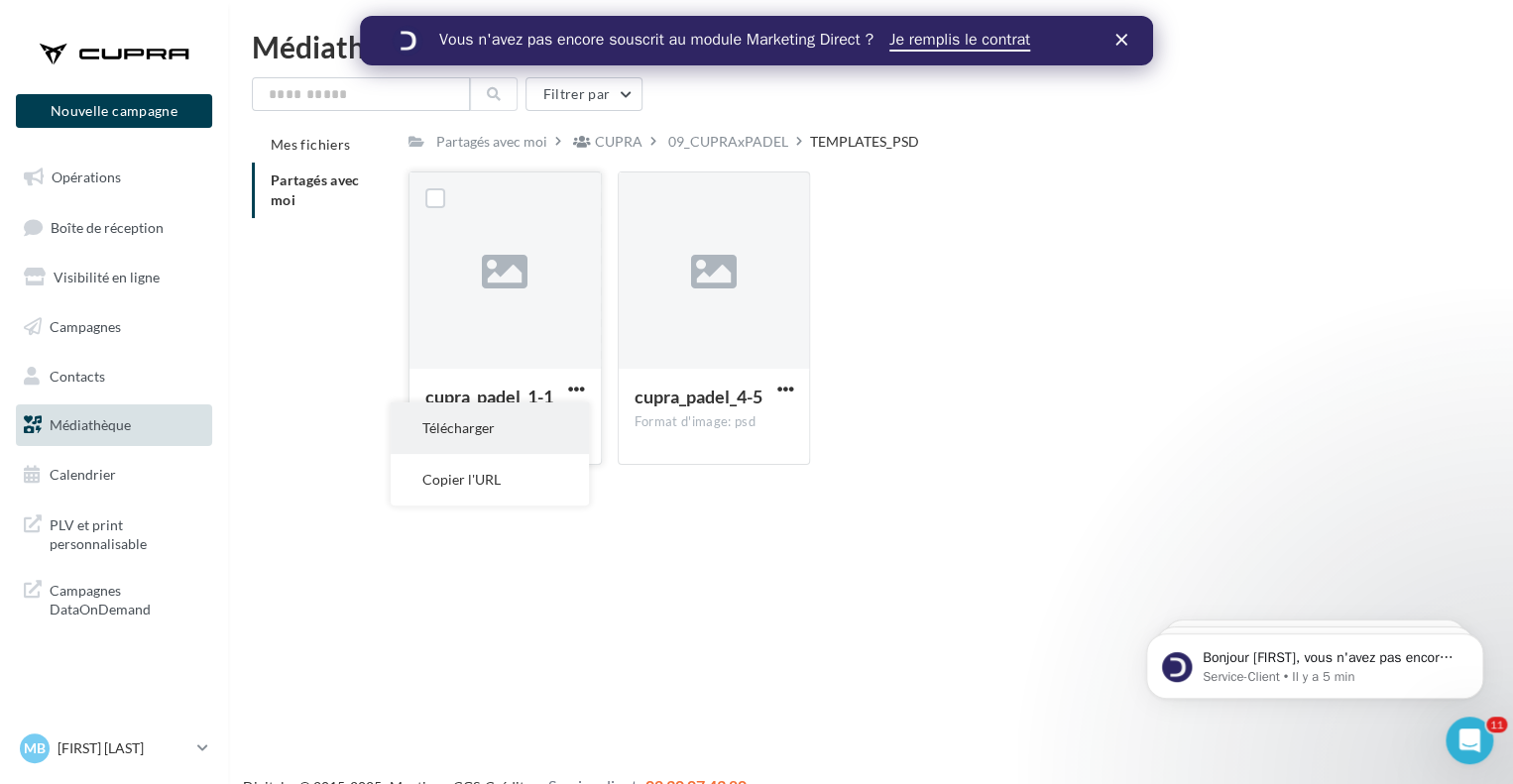 click on "Télécharger" at bounding box center [490, 428] 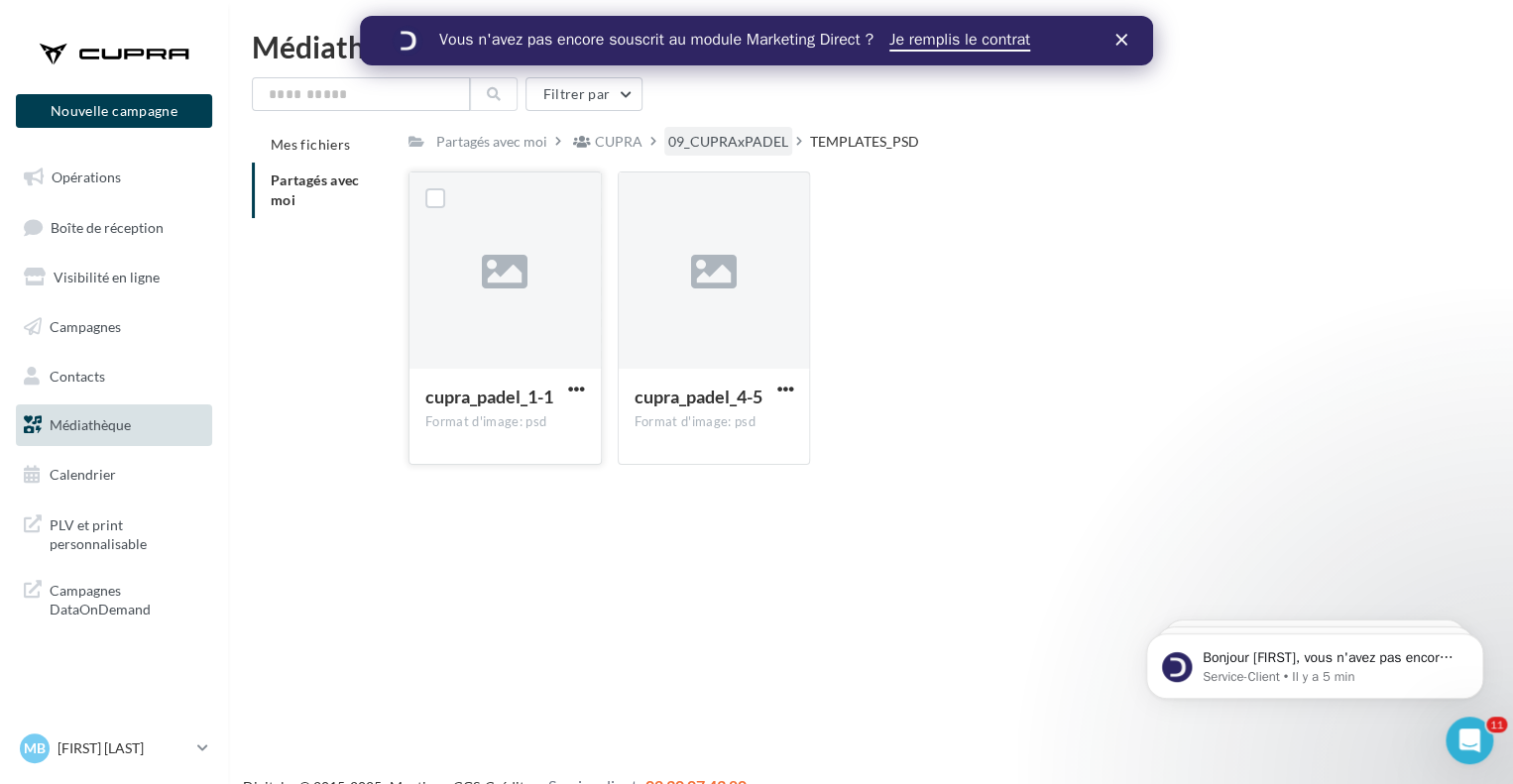 click on "09_CUPRAxPADEL" at bounding box center [728, 142] 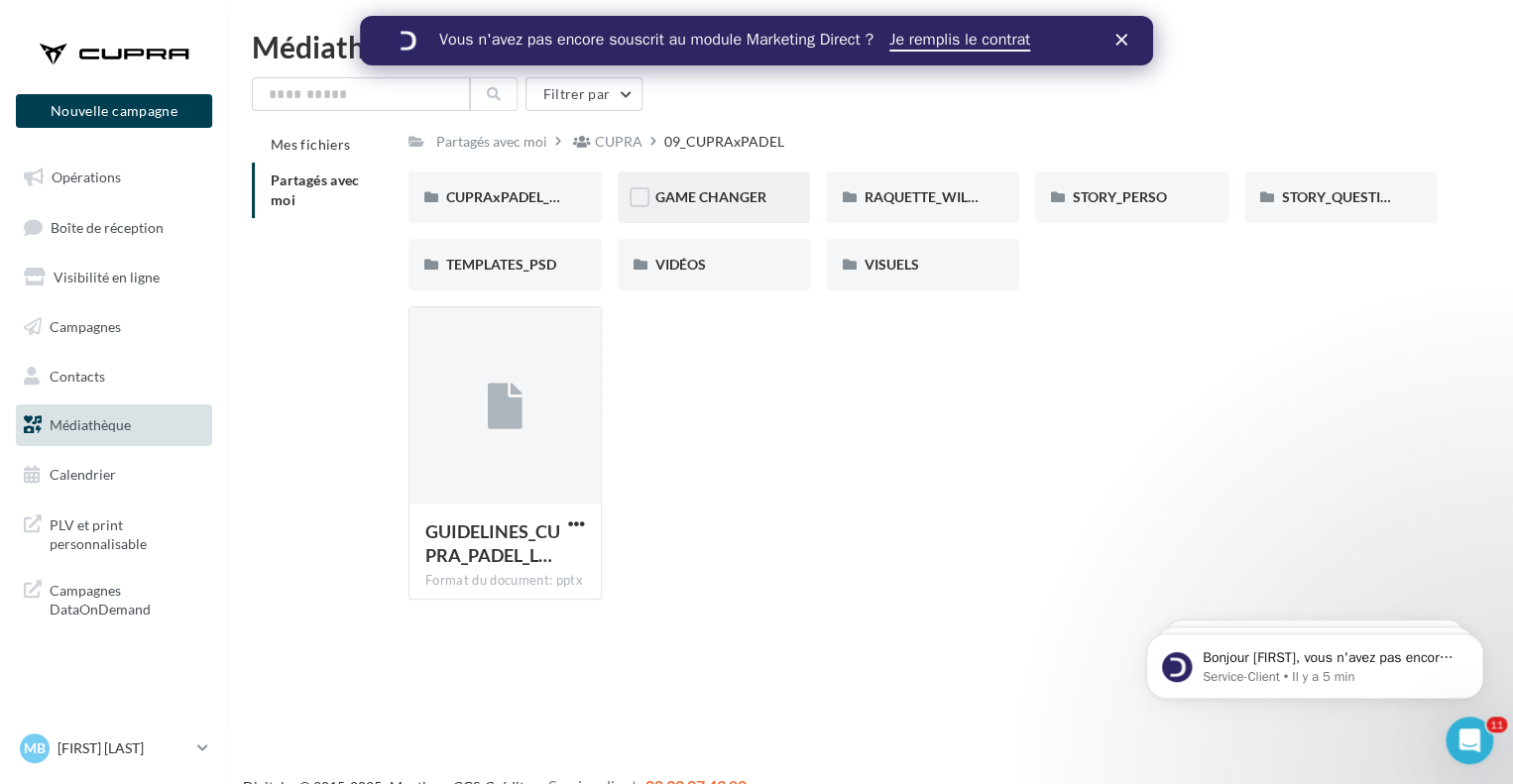 click on "GAME CHANGER" at bounding box center [714, 197] 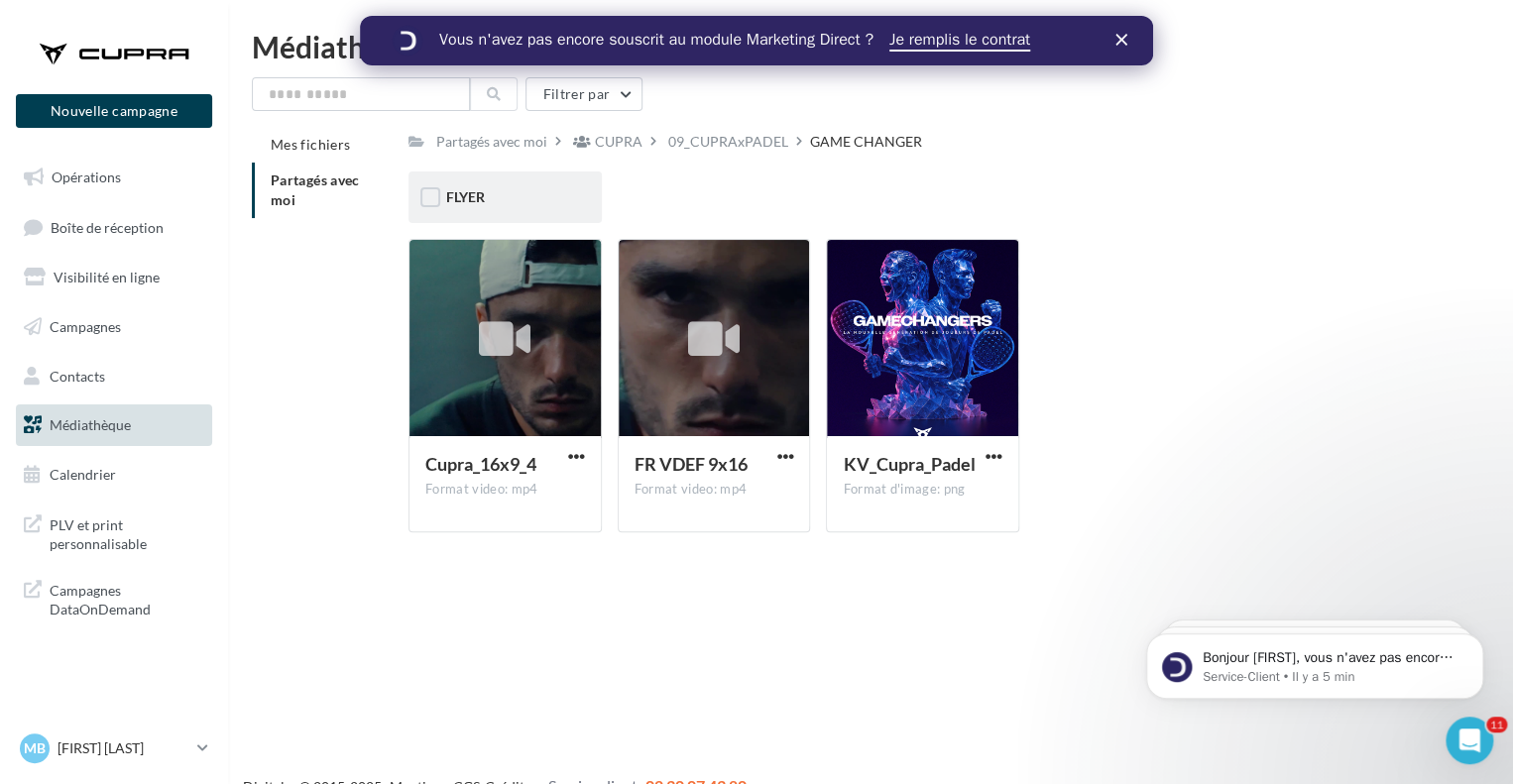 click on "FLYER" at bounding box center (505, 197) 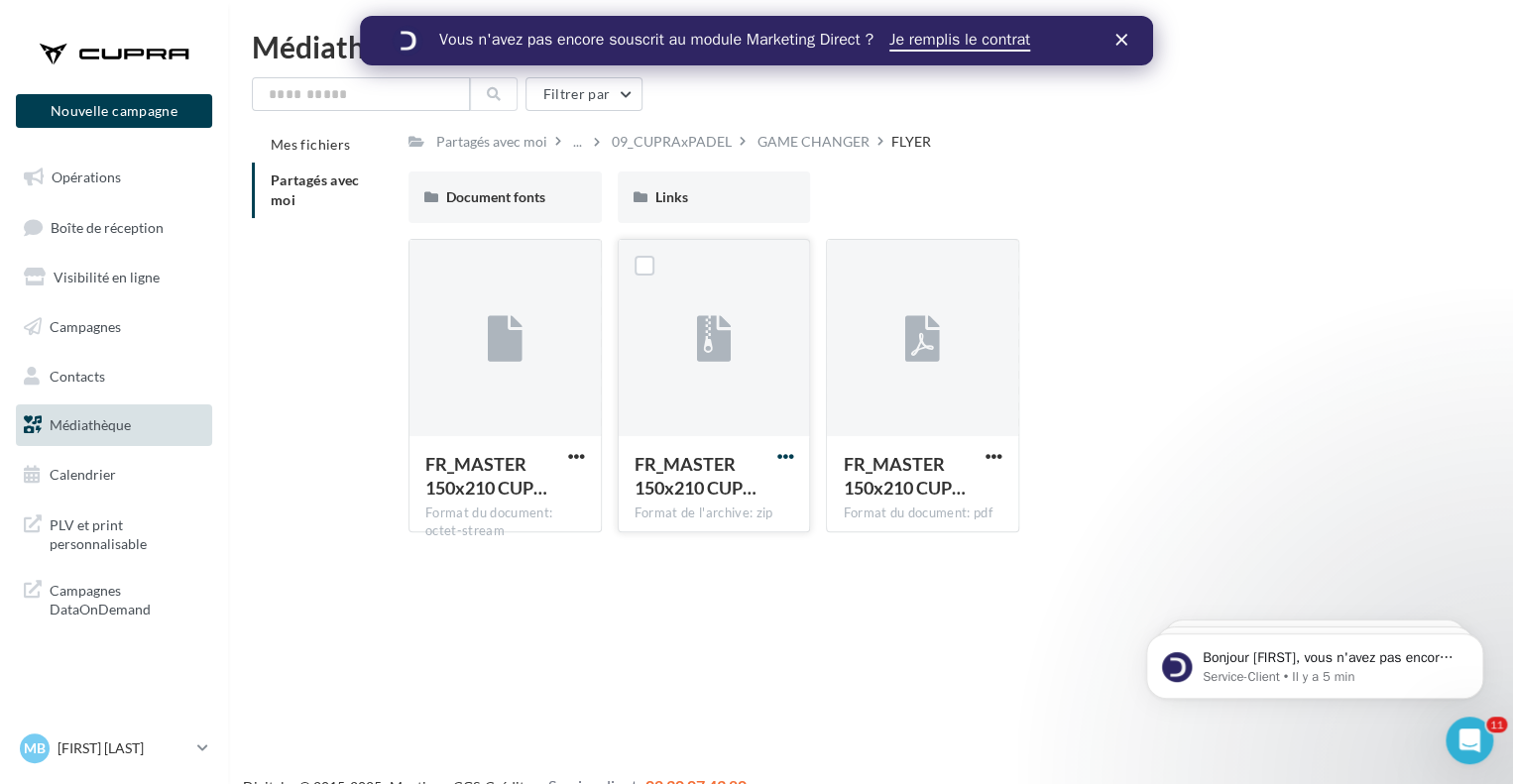 click at bounding box center (784, 456) 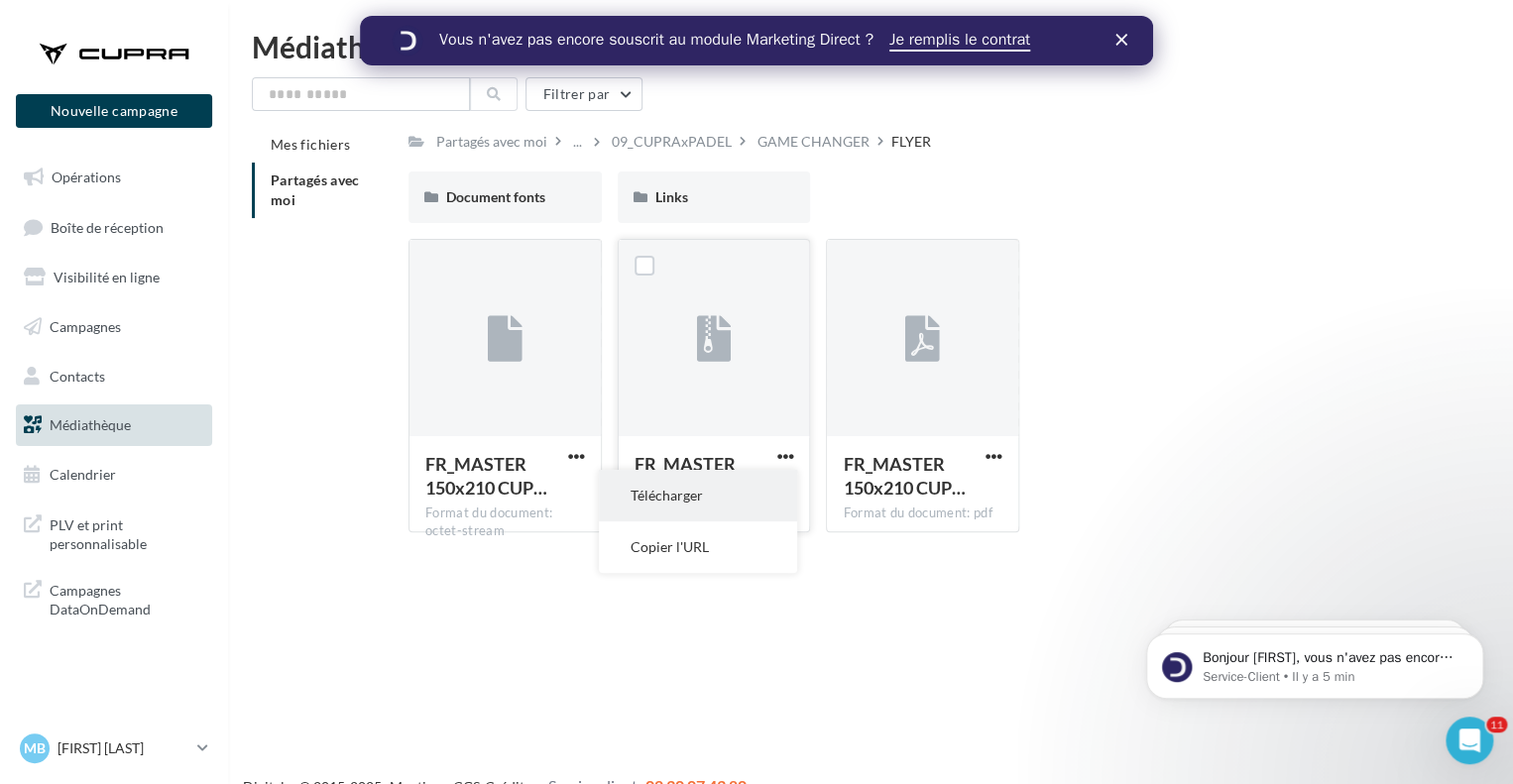 click on "Télécharger" at bounding box center (698, 496) 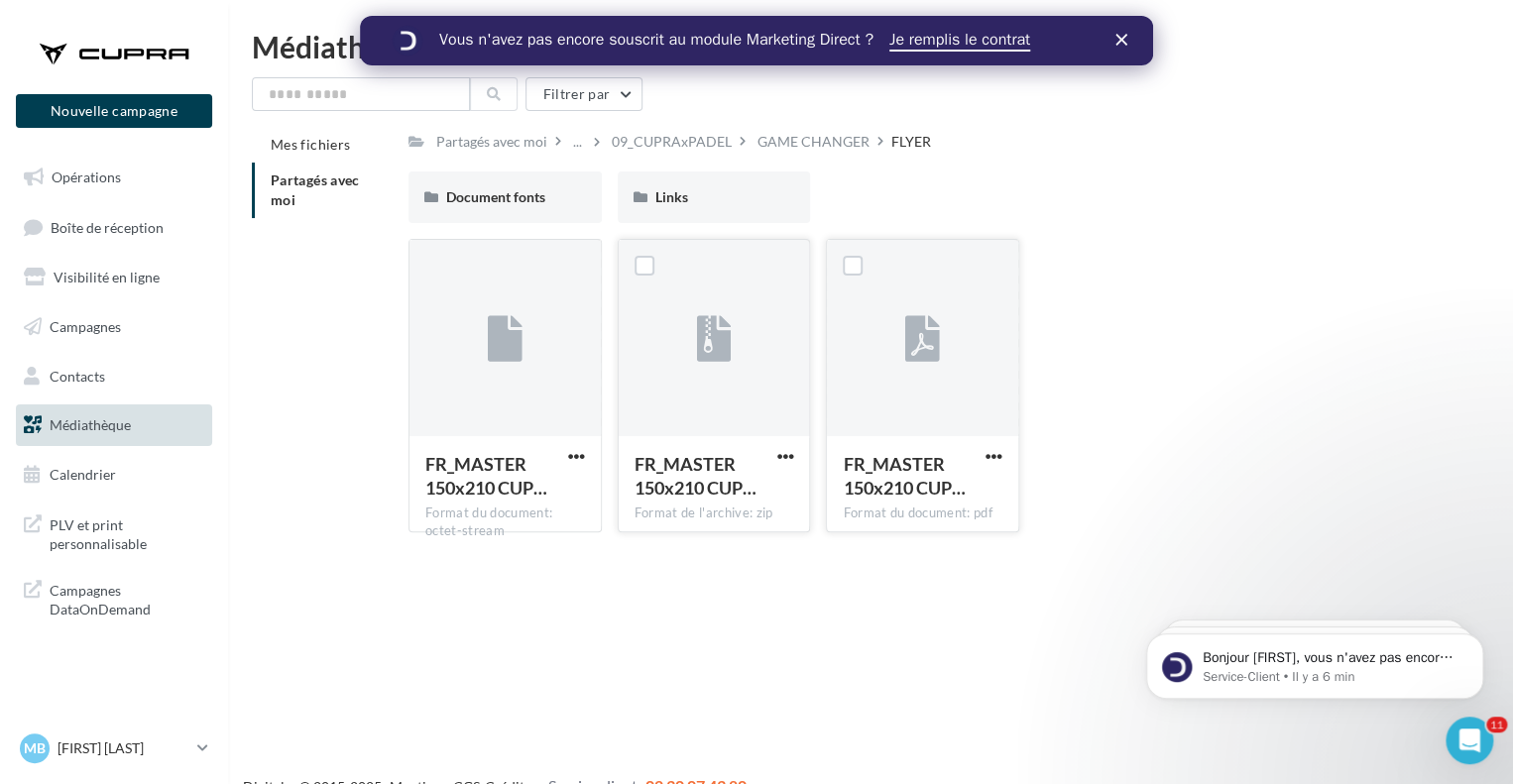 click at bounding box center (993, 458) 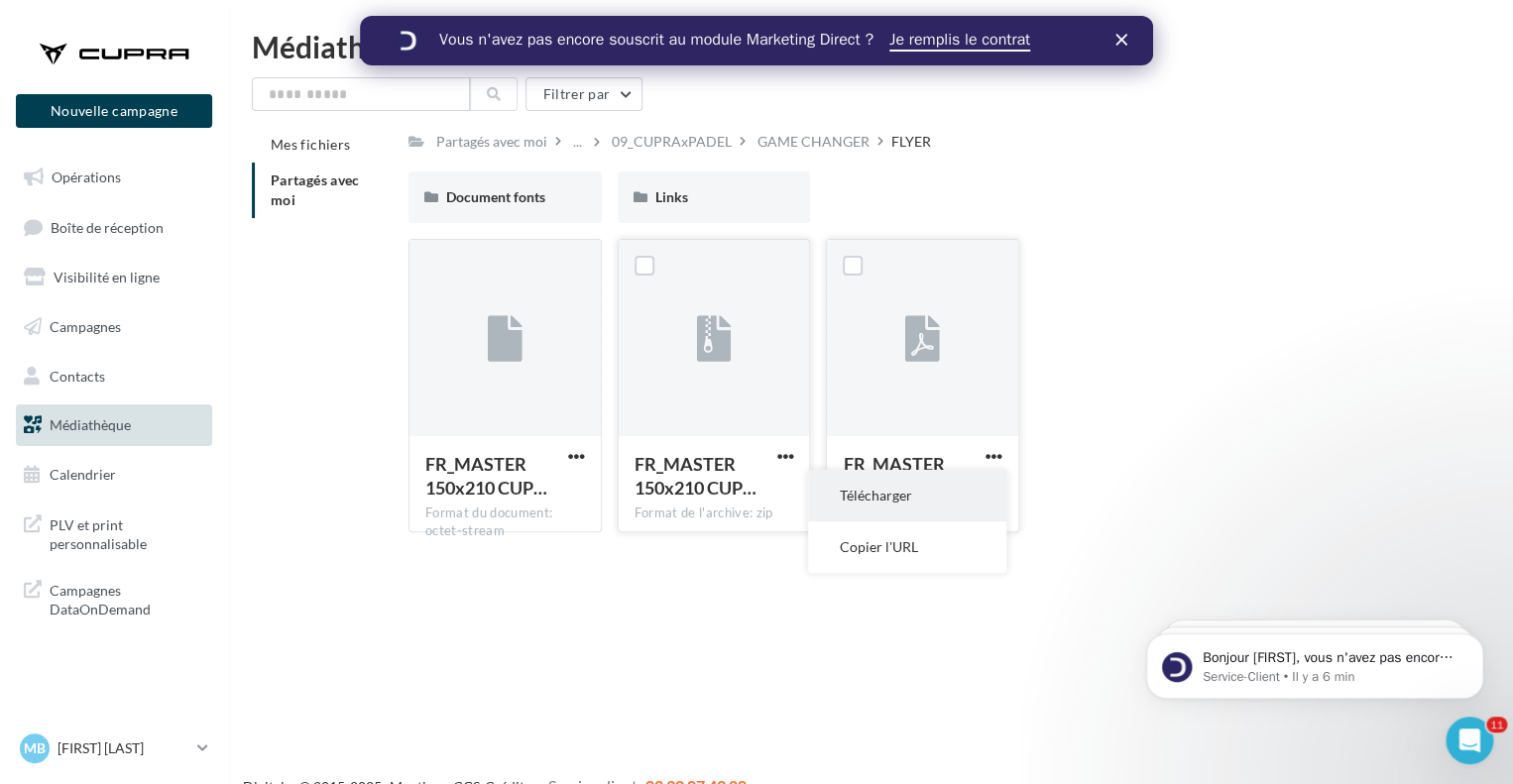 click on "Télécharger" at bounding box center [907, 496] 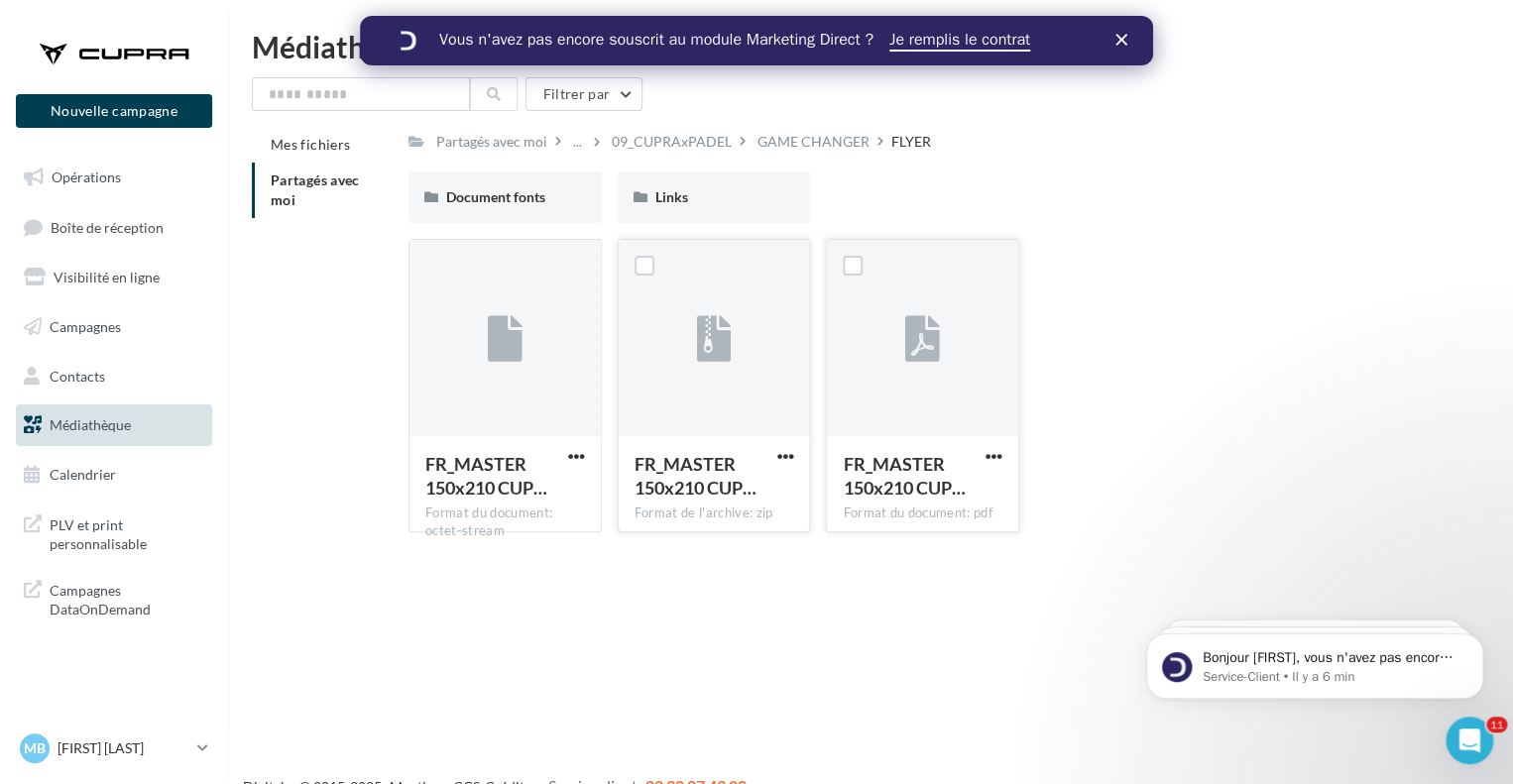 drag, startPoint x: 1090, startPoint y: 566, endPoint x: 1202, endPoint y: 420, distance: 184.01087 